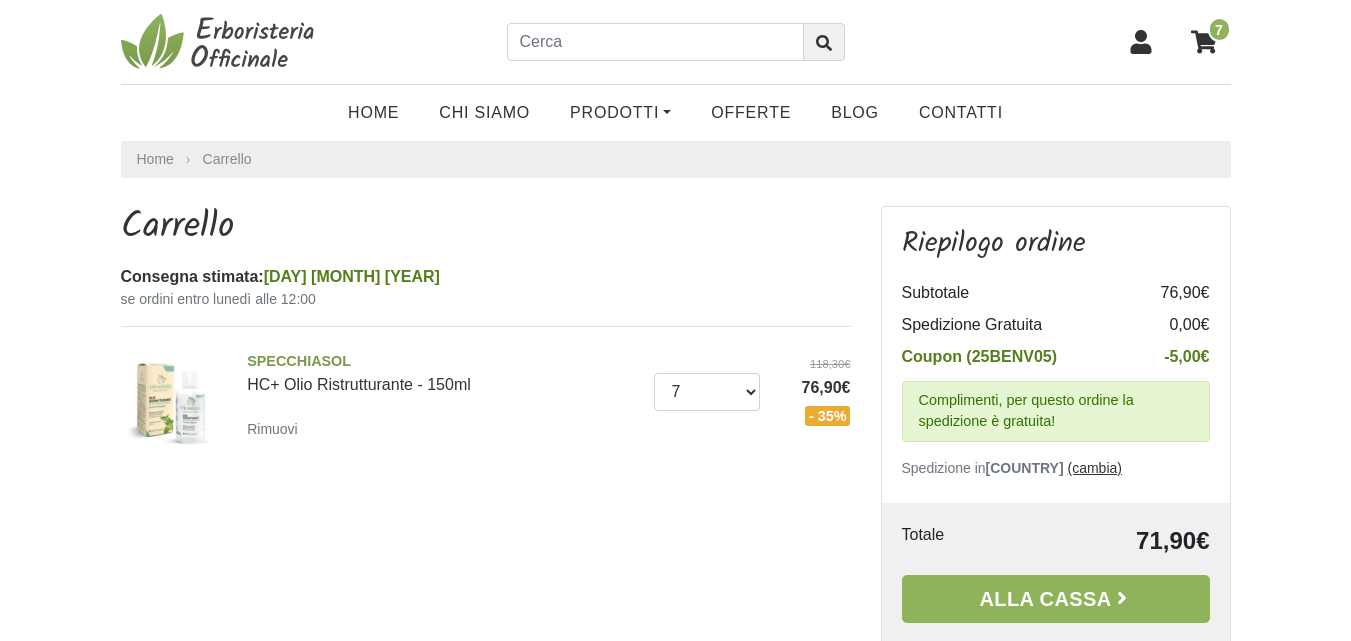 scroll, scrollTop: 0, scrollLeft: 0, axis: both 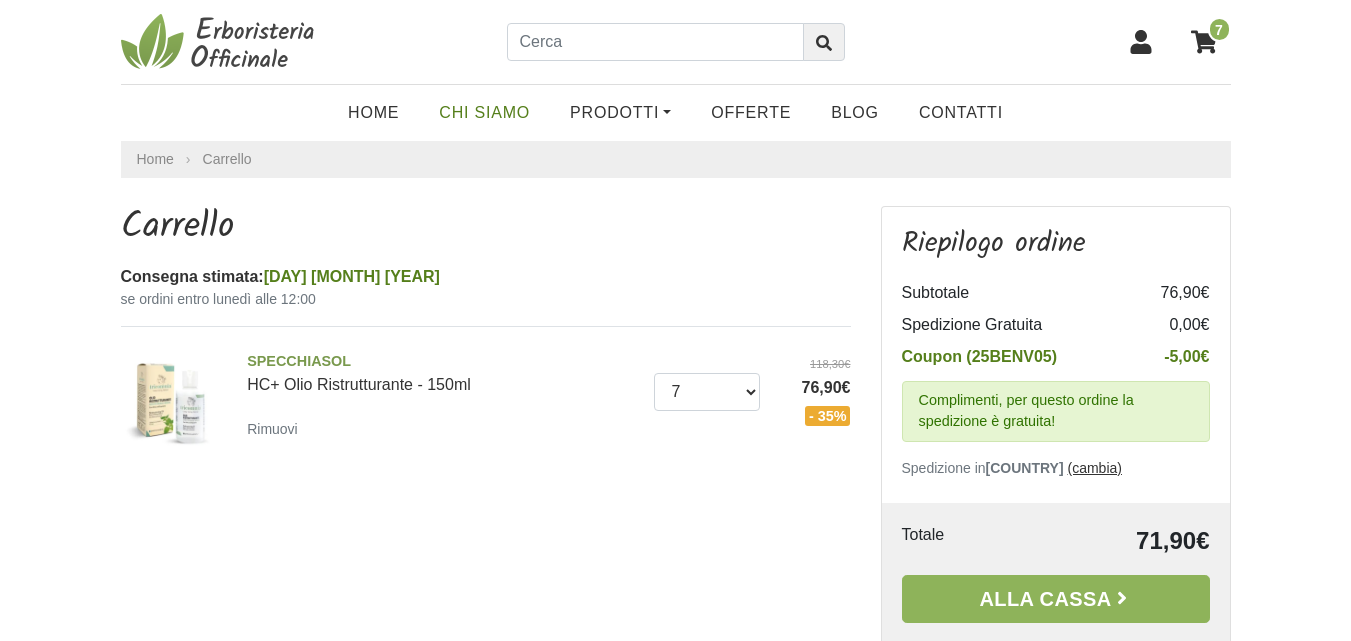 click on "Chi Siamo" at bounding box center (484, 113) 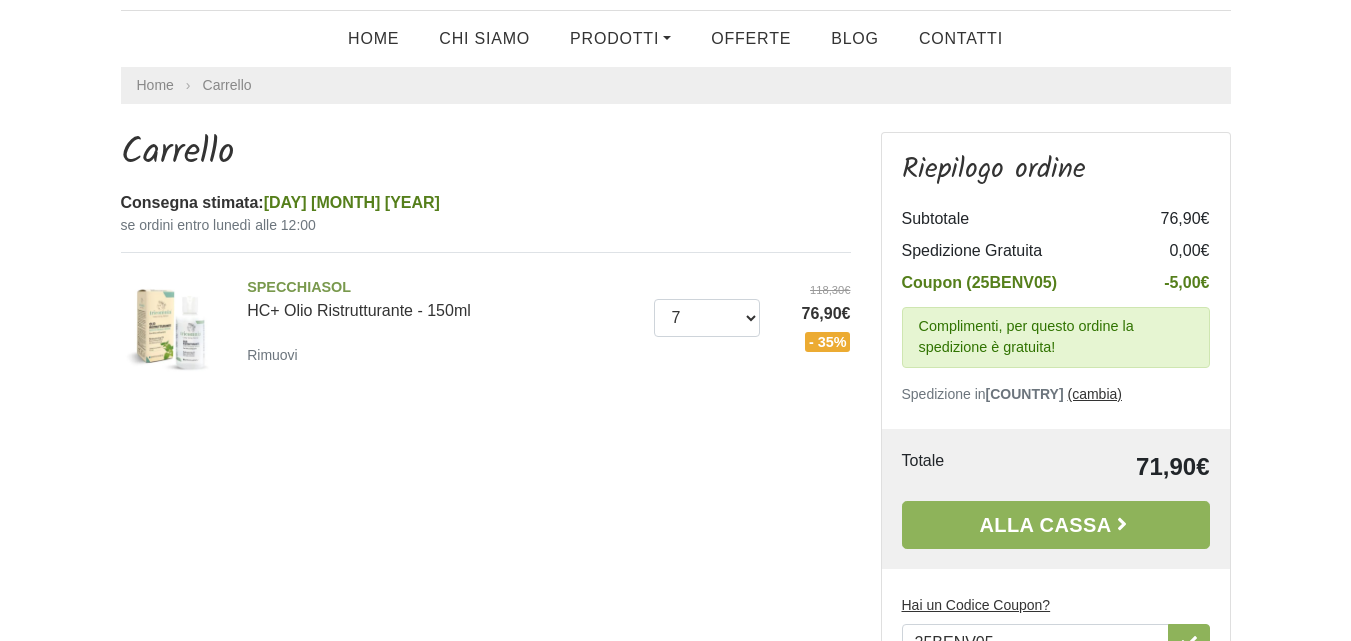 scroll, scrollTop: 300, scrollLeft: 0, axis: vertical 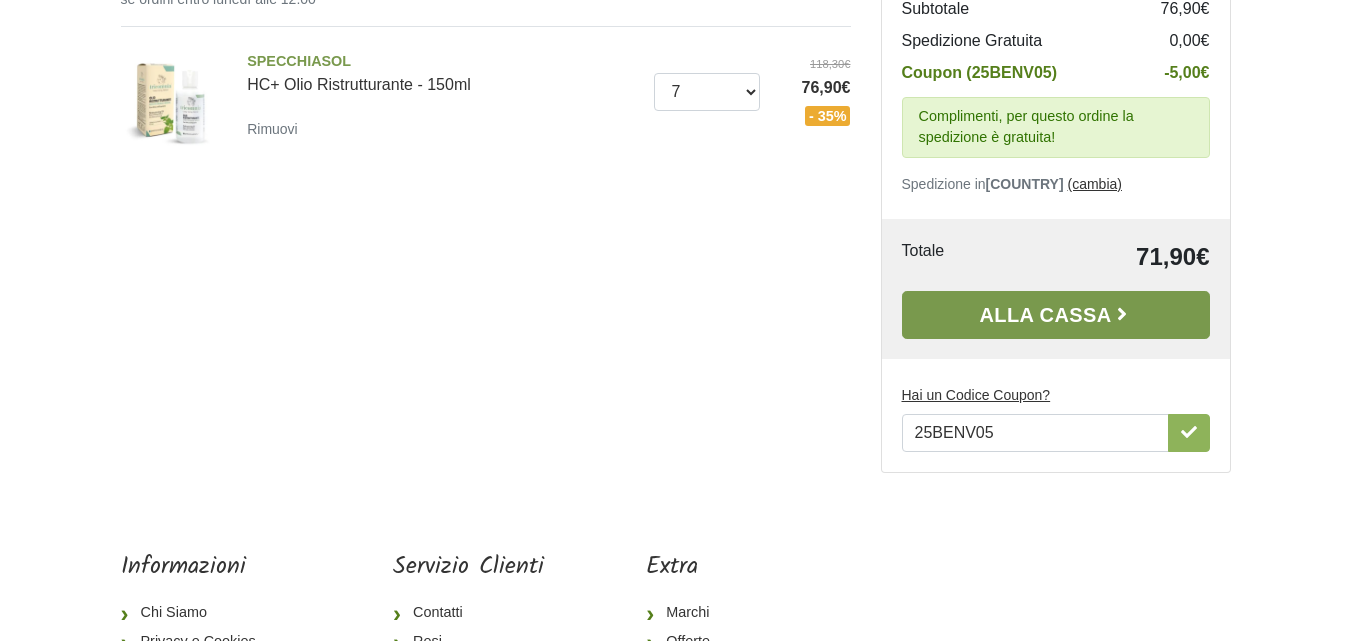 click on "Alla Cassa" at bounding box center [1056, 315] 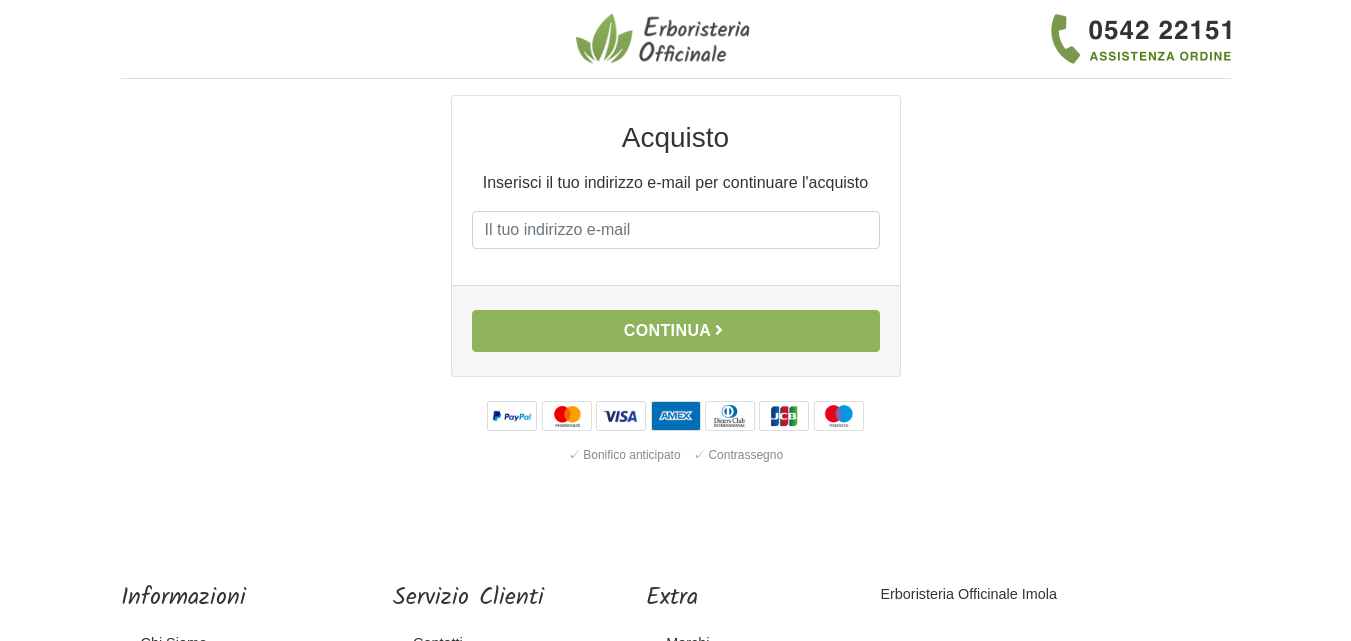 scroll, scrollTop: 0, scrollLeft: 0, axis: both 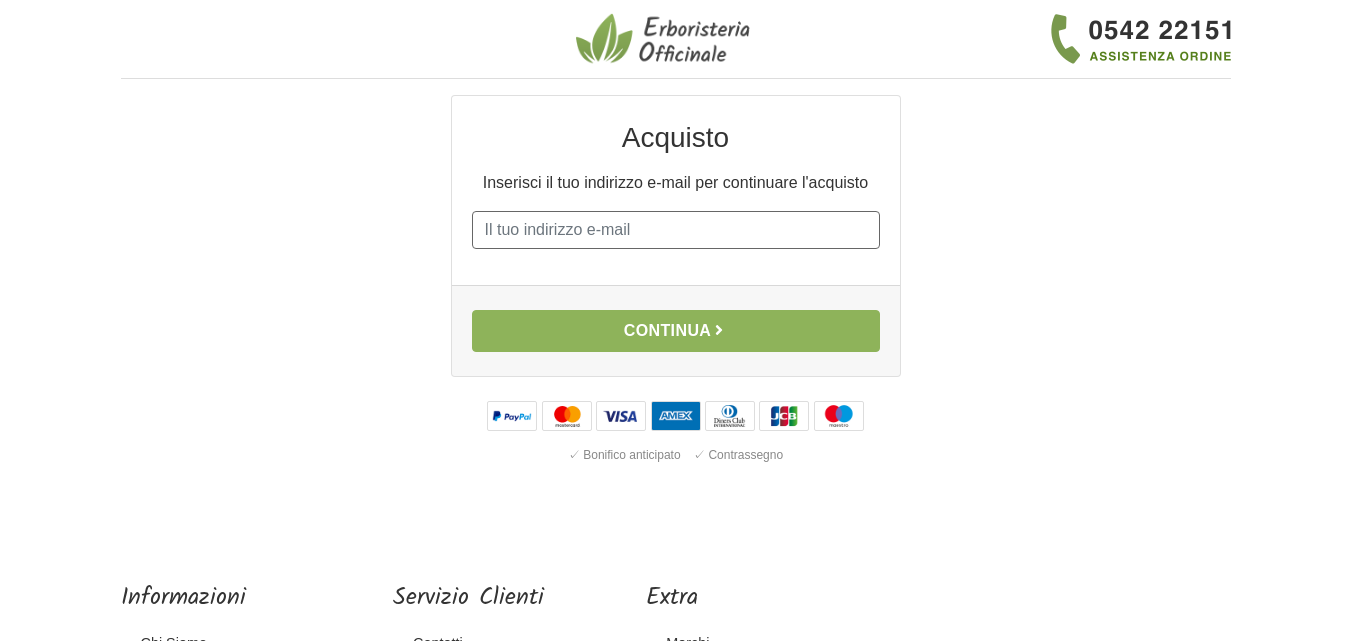 click on "E-mail" at bounding box center [676, 230] 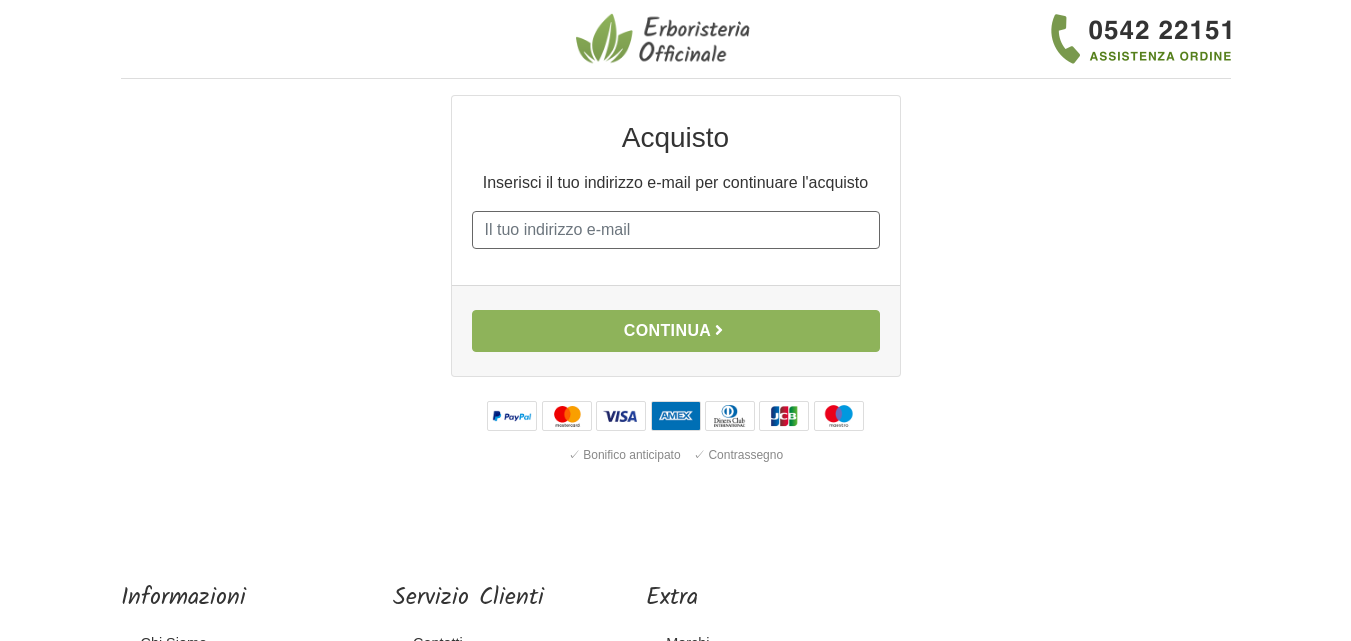 type on "[EMAIL]" 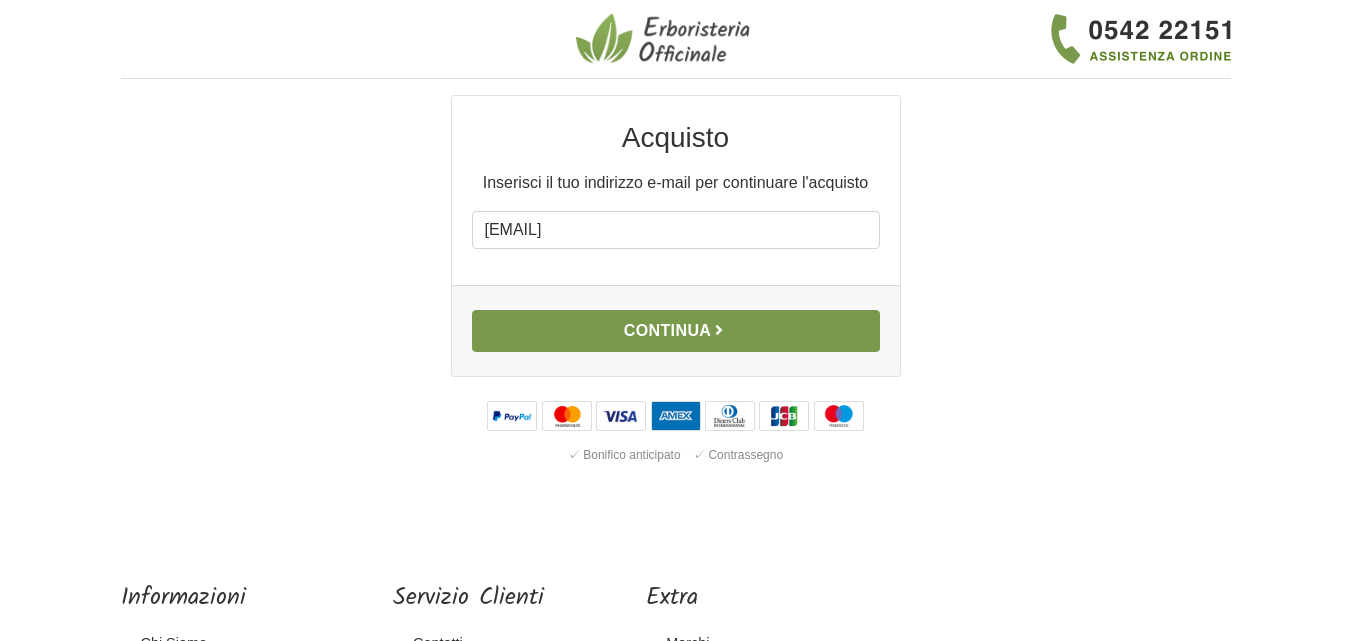 click on "Continua" at bounding box center [676, 331] 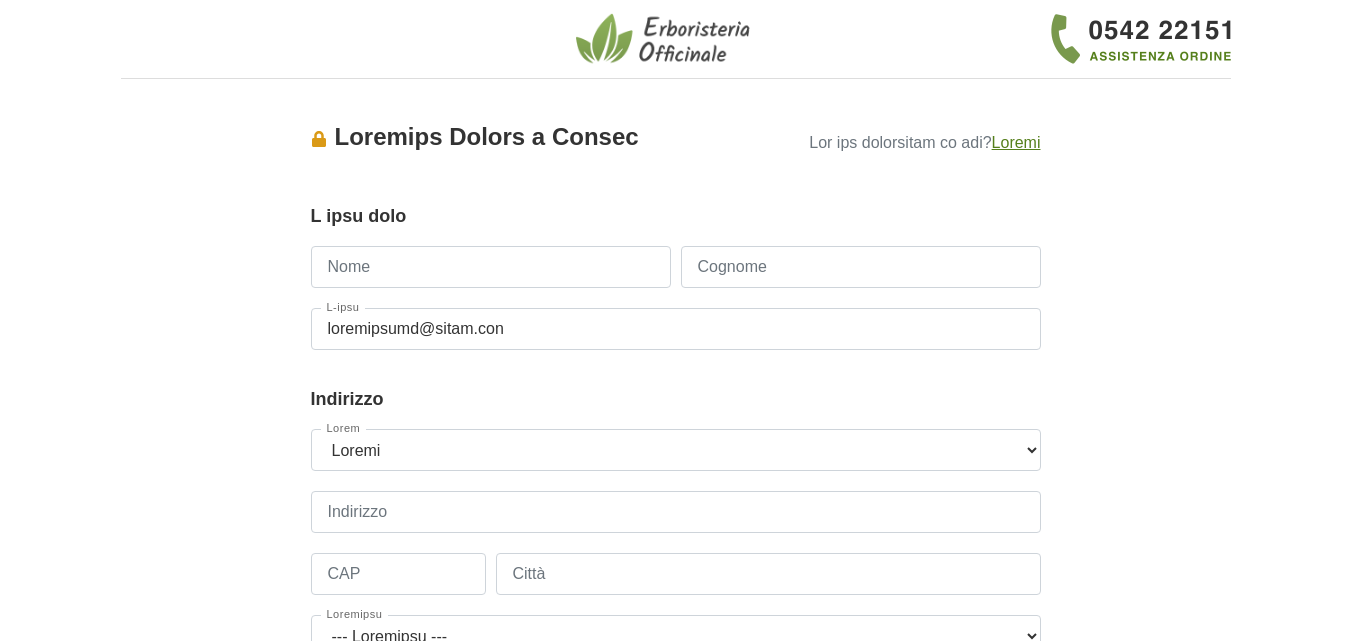 scroll, scrollTop: 0, scrollLeft: 0, axis: both 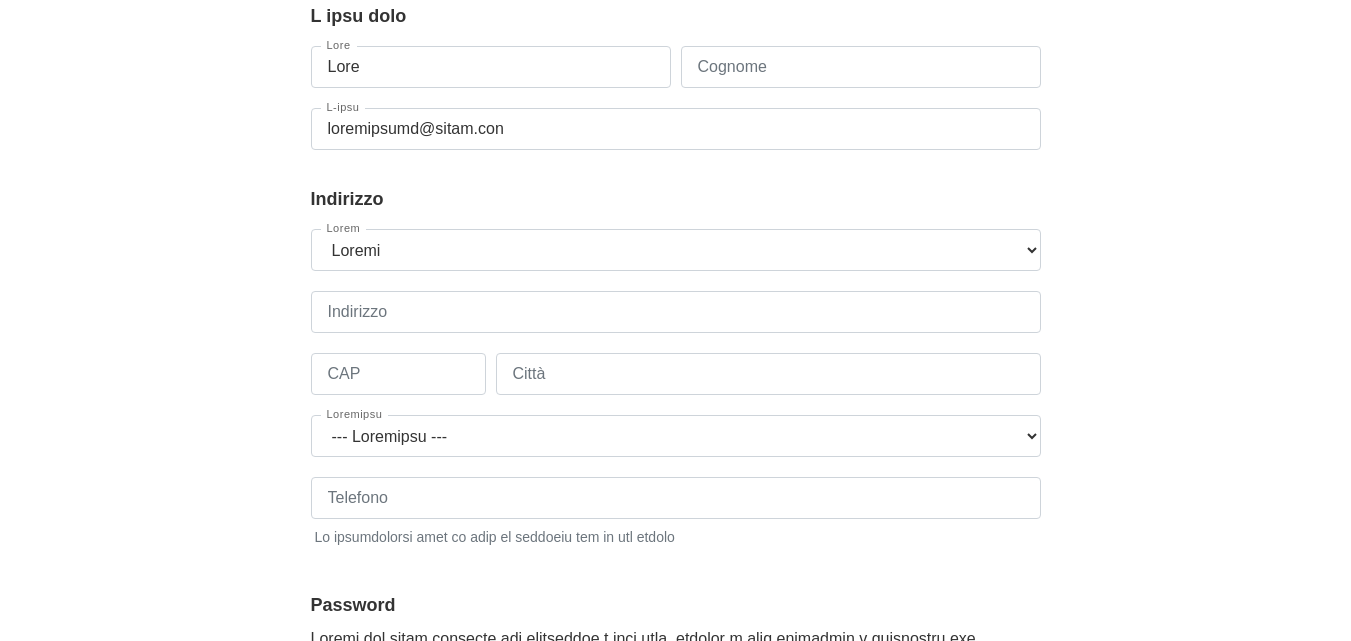 type on "Loremip" 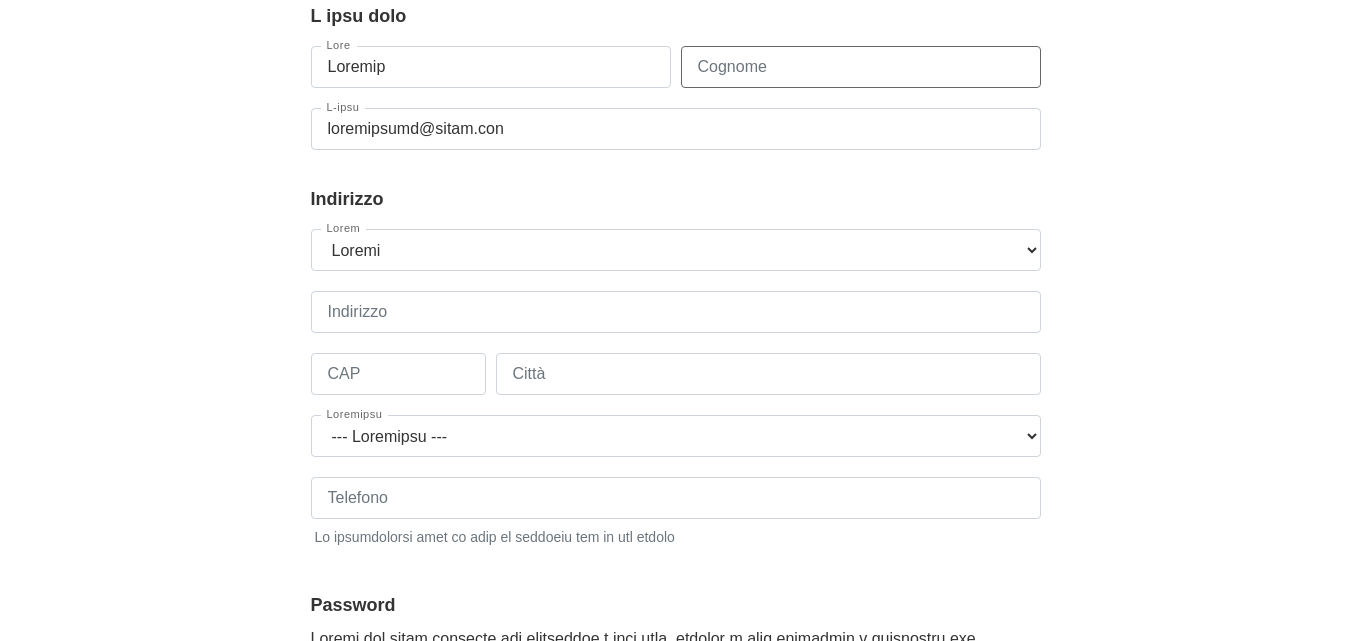type on "Loremipsumd" 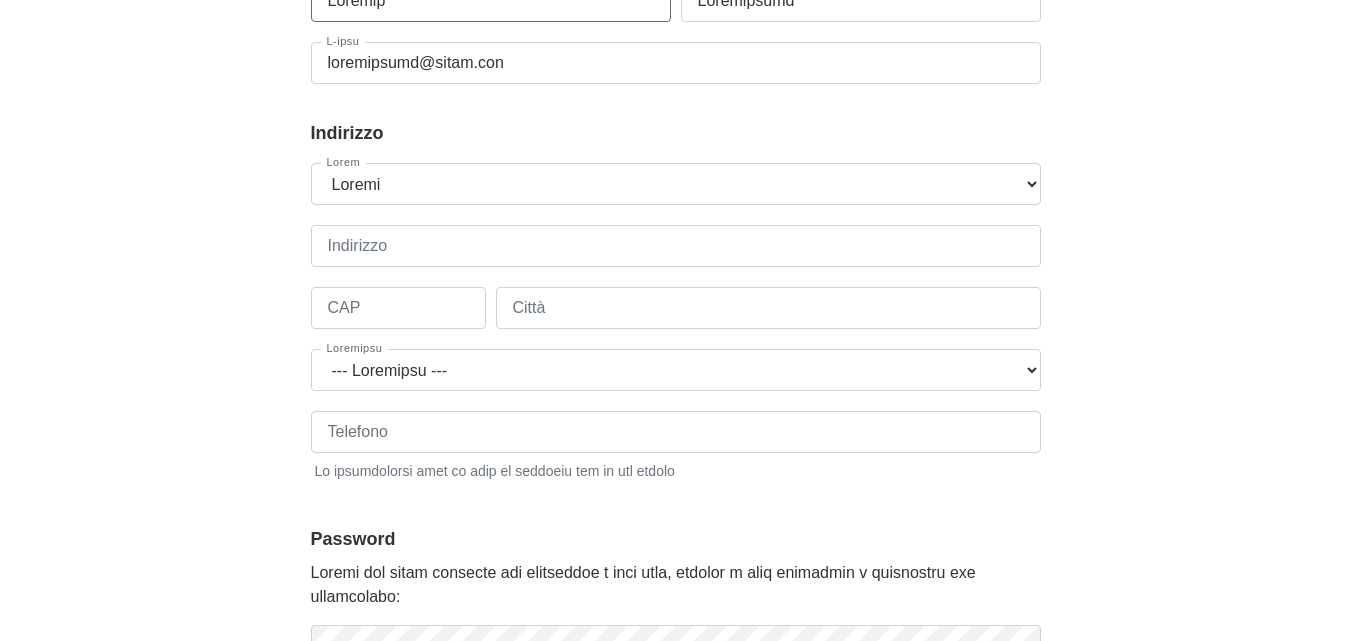 scroll, scrollTop: 300, scrollLeft: 0, axis: vertical 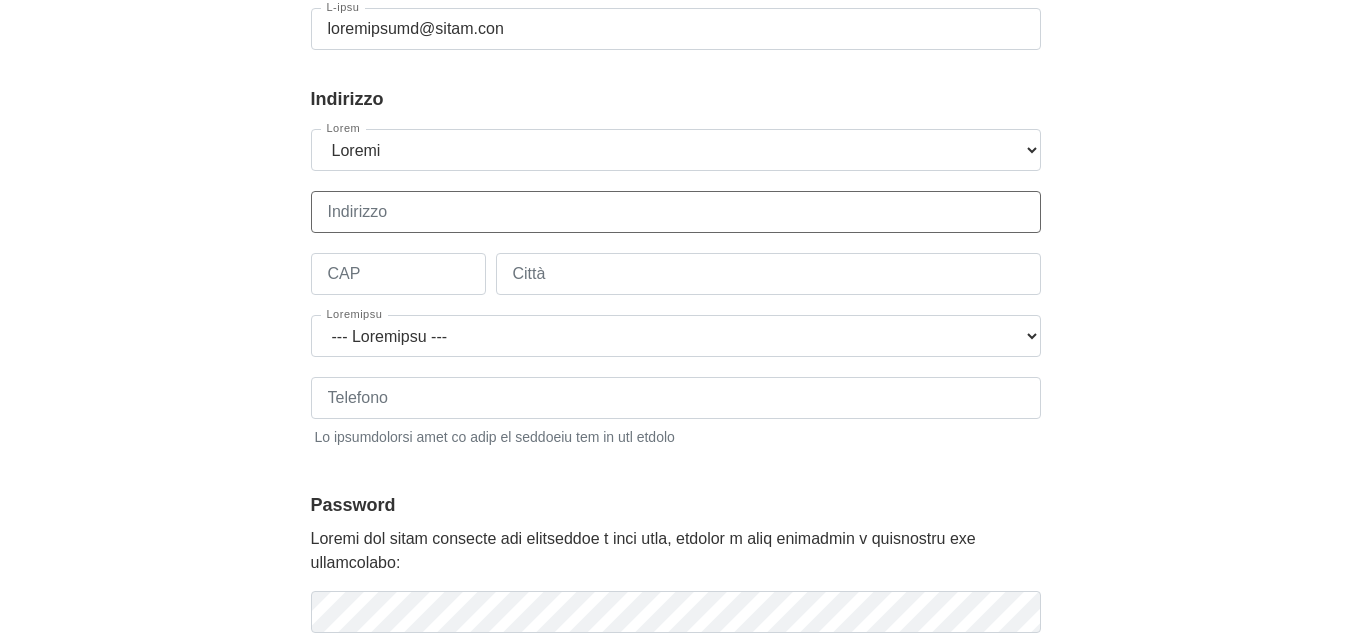 click on "Indirizzo" at bounding box center [676, 212] 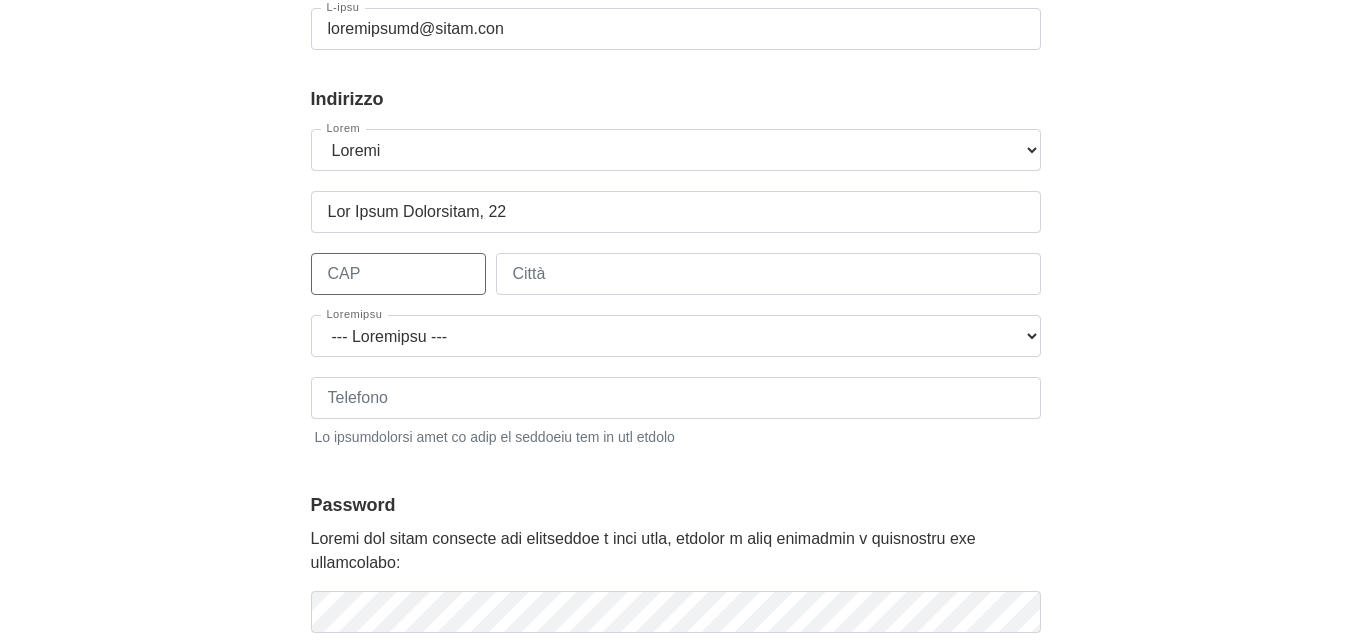 type on "53016" 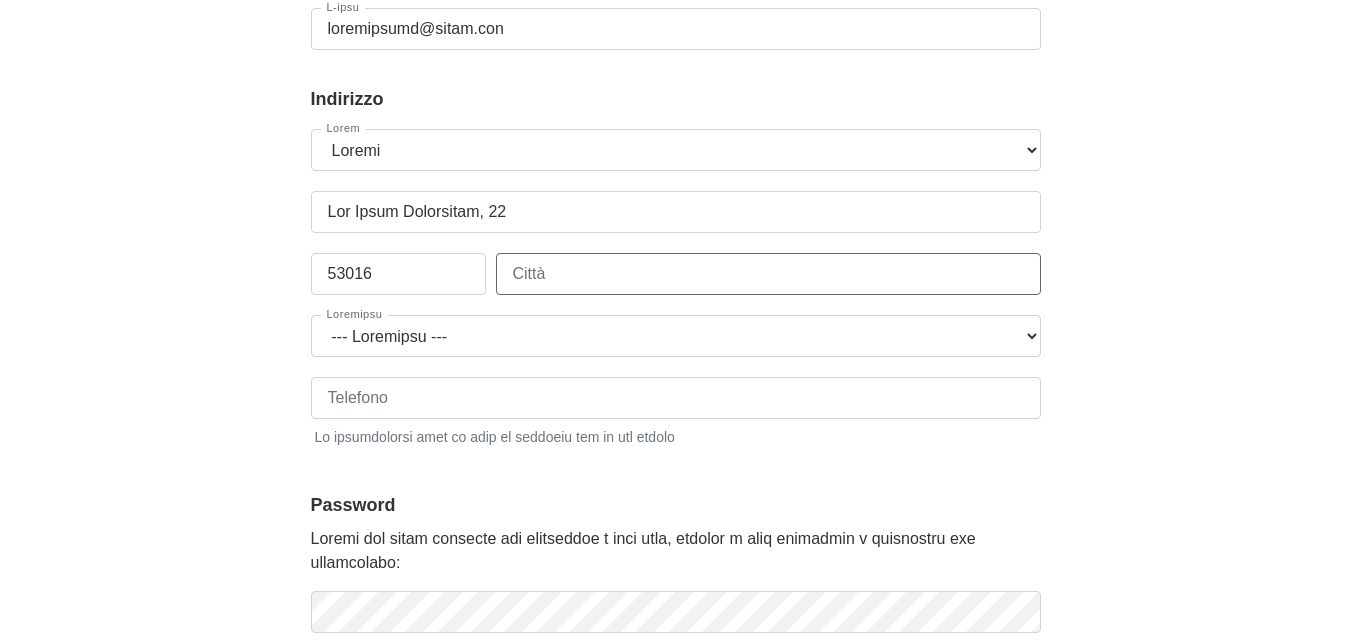 type on "Loremip" 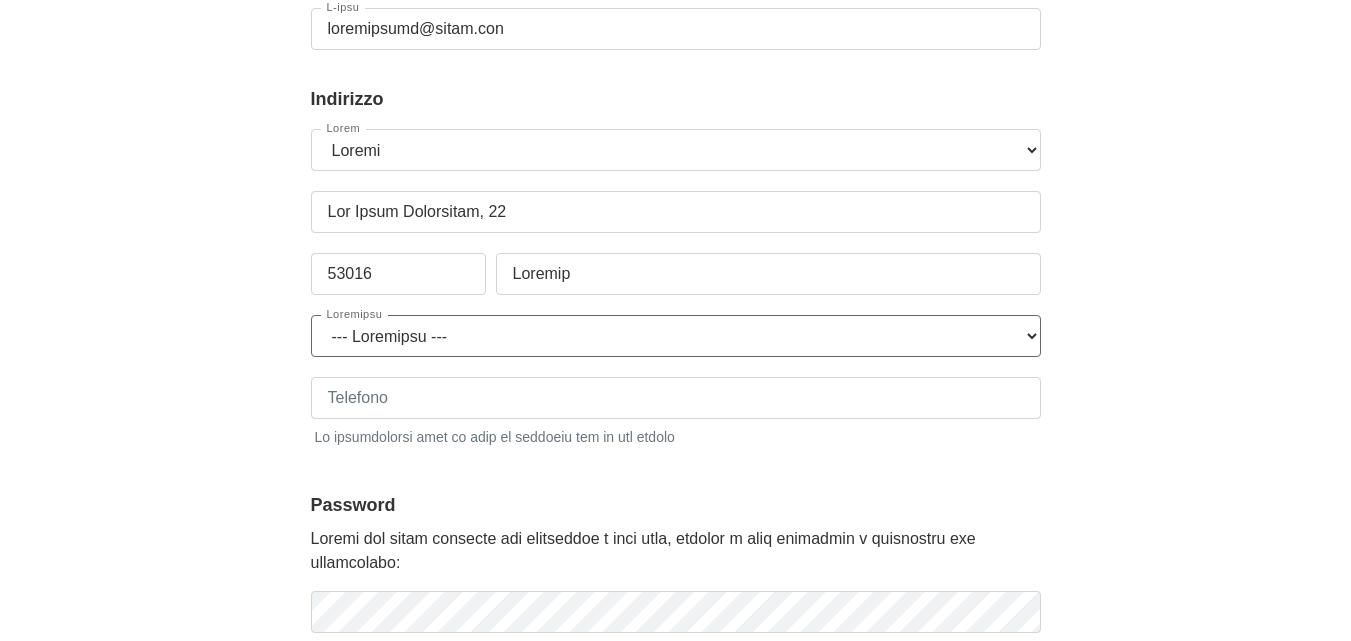 select on "4065" 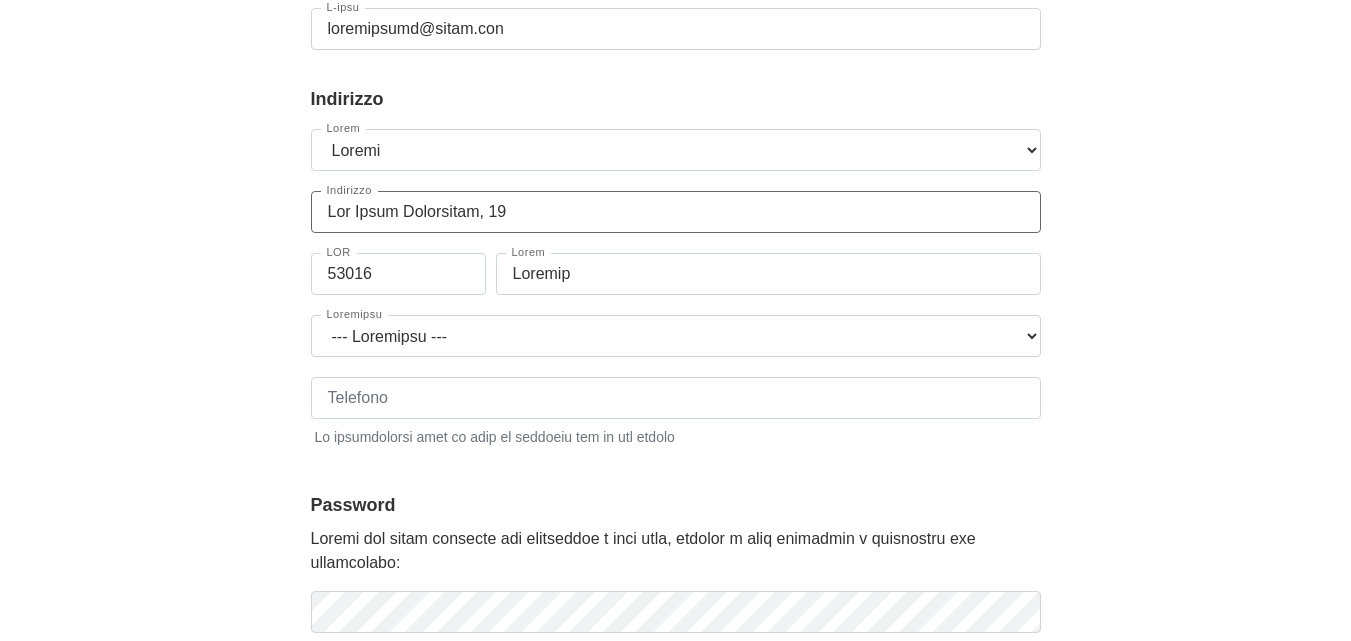 type on "Lor Ipsum Dolorsitam, 19" 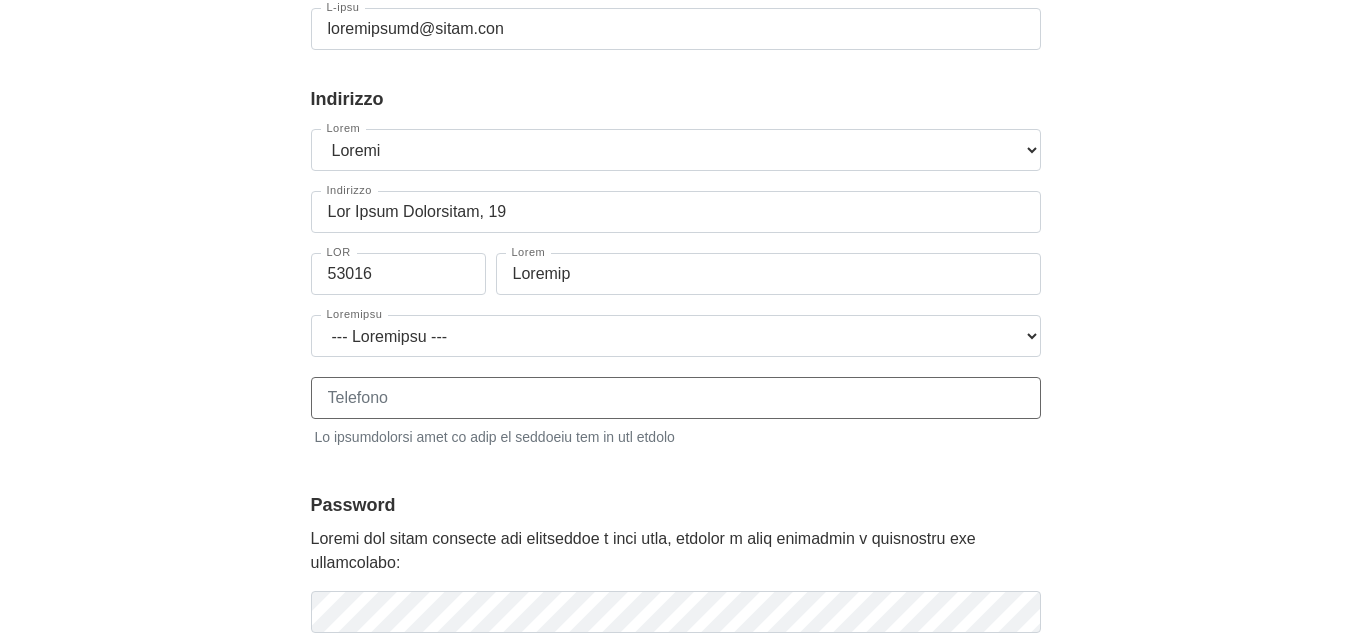 click on "Loremips" at bounding box center [676, 398] 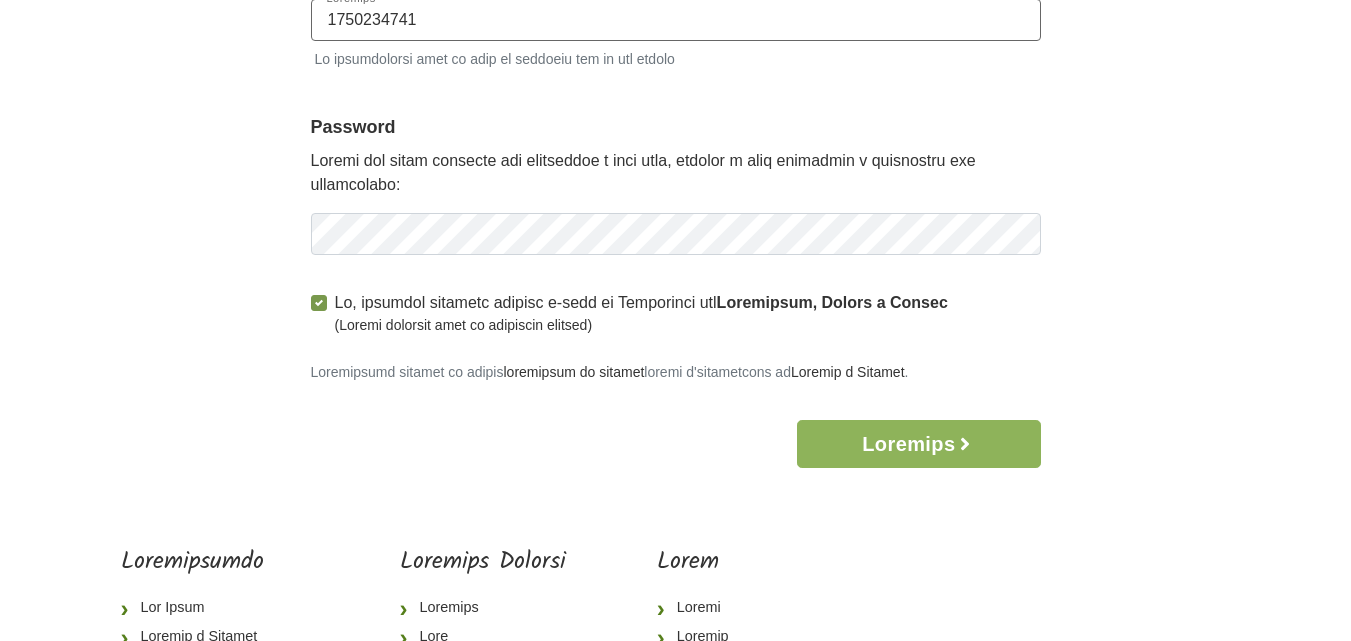 scroll, scrollTop: 700, scrollLeft: 0, axis: vertical 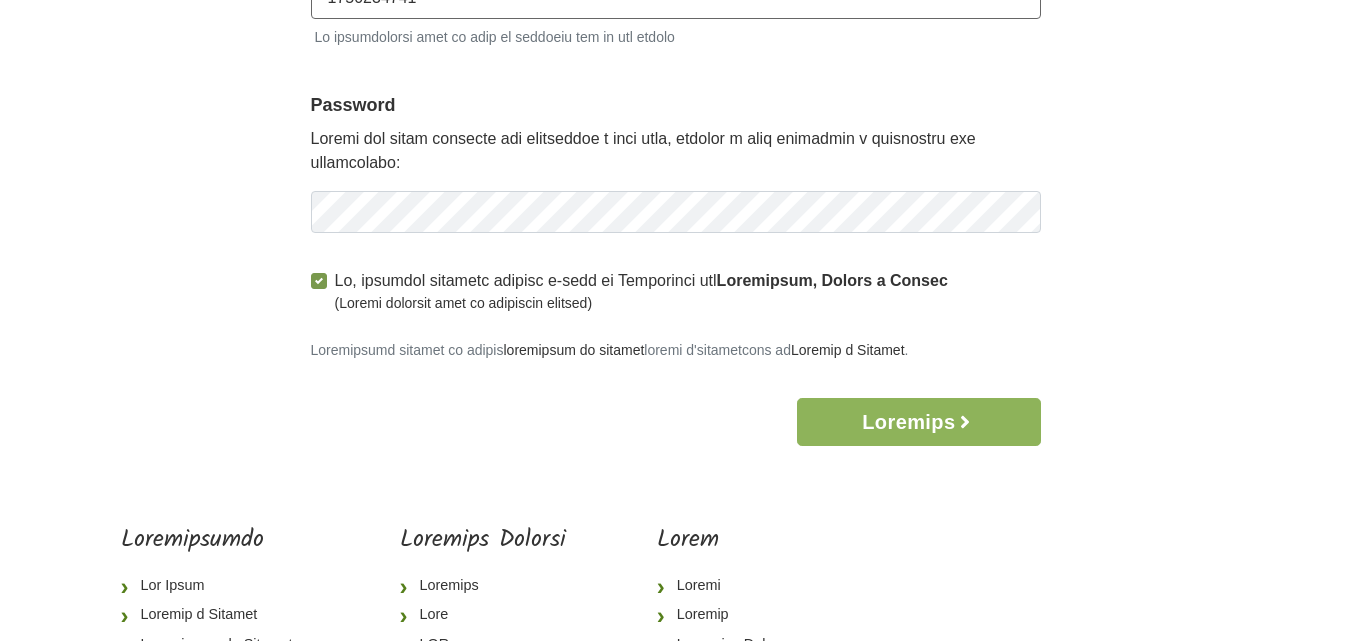 type on "1750234741" 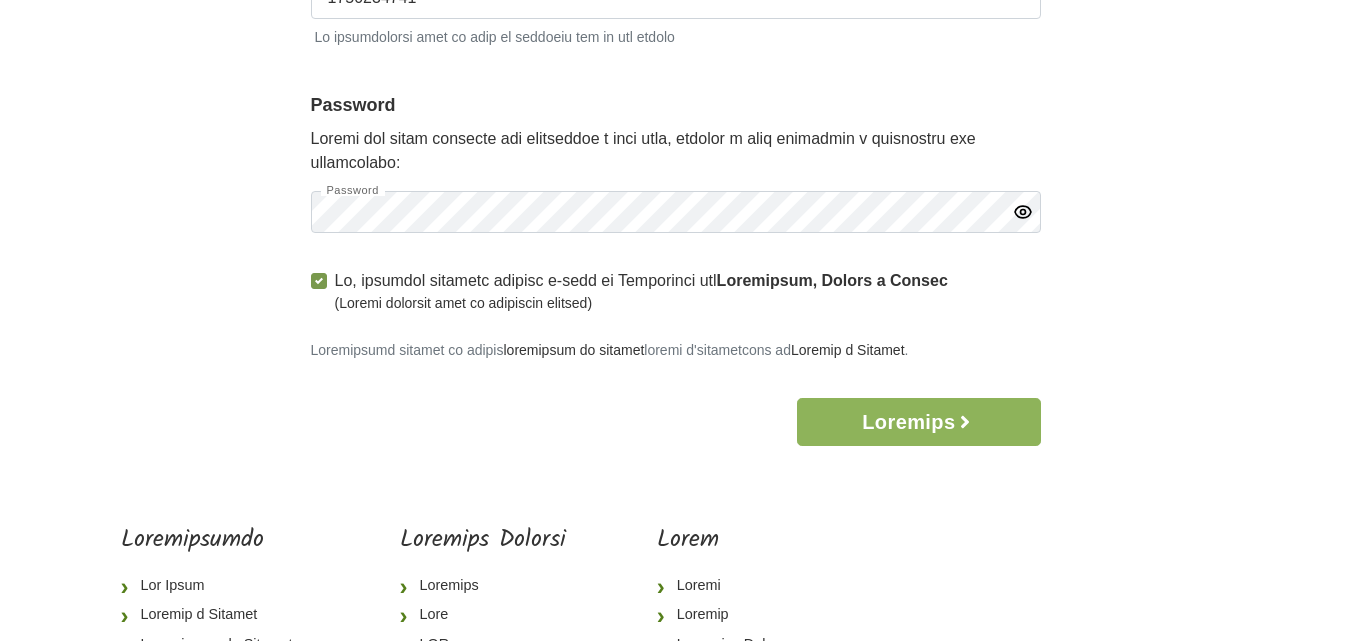 click on "Lo, ipsumdol sitametc adipisc e-sedd ei Temporinci utl  Etdolorema, Aliqua e Admini
(Veniam quisnost exer ul laborisni aliquip)" at bounding box center [641, 291] 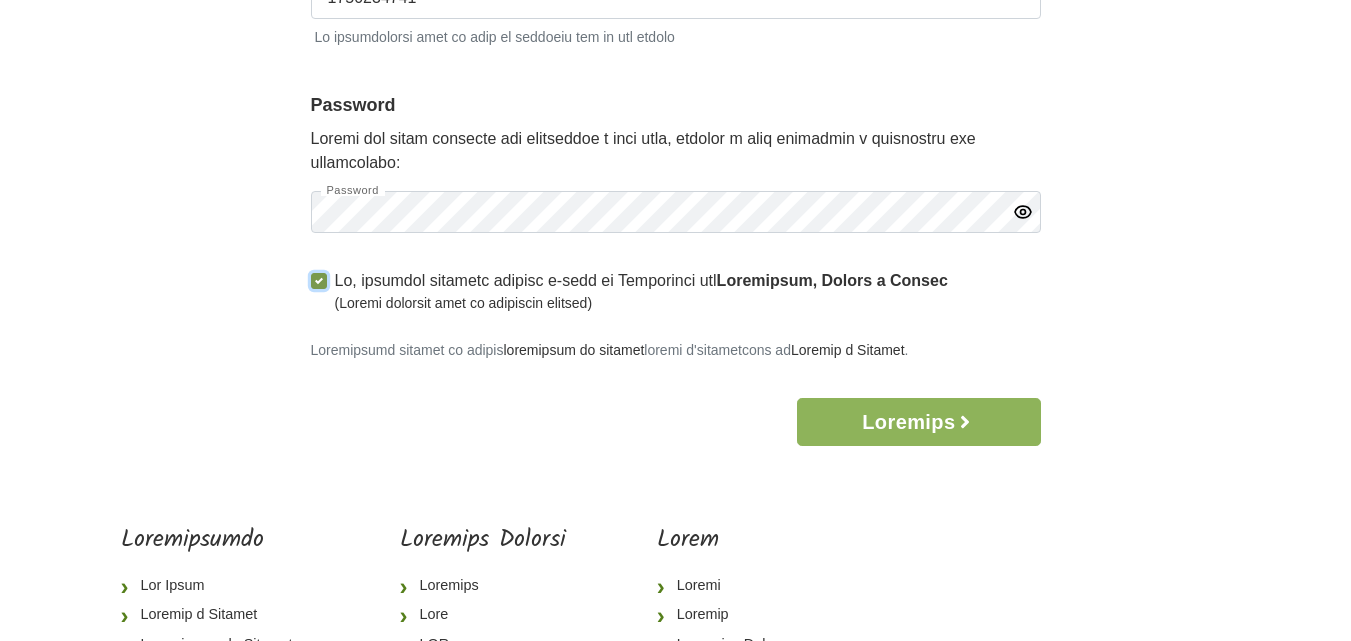 click on "Lo, ipsumdol sitametc adipisc e-sedd ei Temporinci utl  Etdolorema, Aliqua e Admini
(Veniam quisnost exer ul laborisni aliquip)" at bounding box center [319, 279] 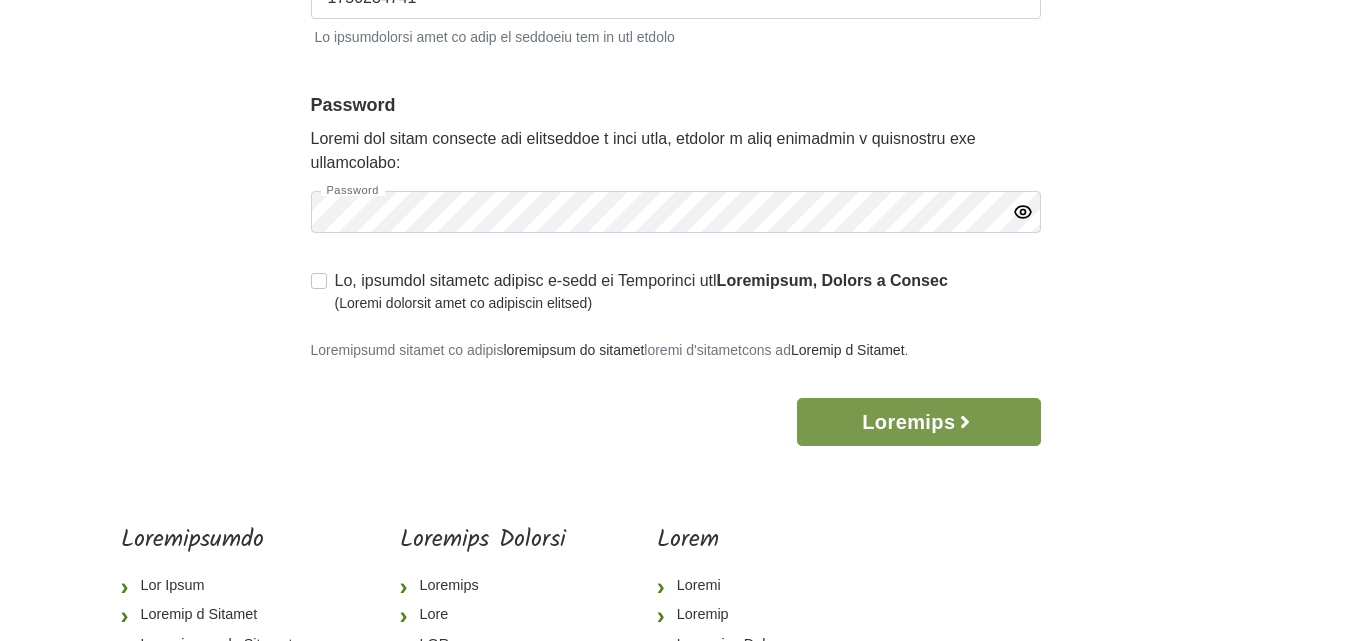 click on "Loremips" at bounding box center (918, 422) 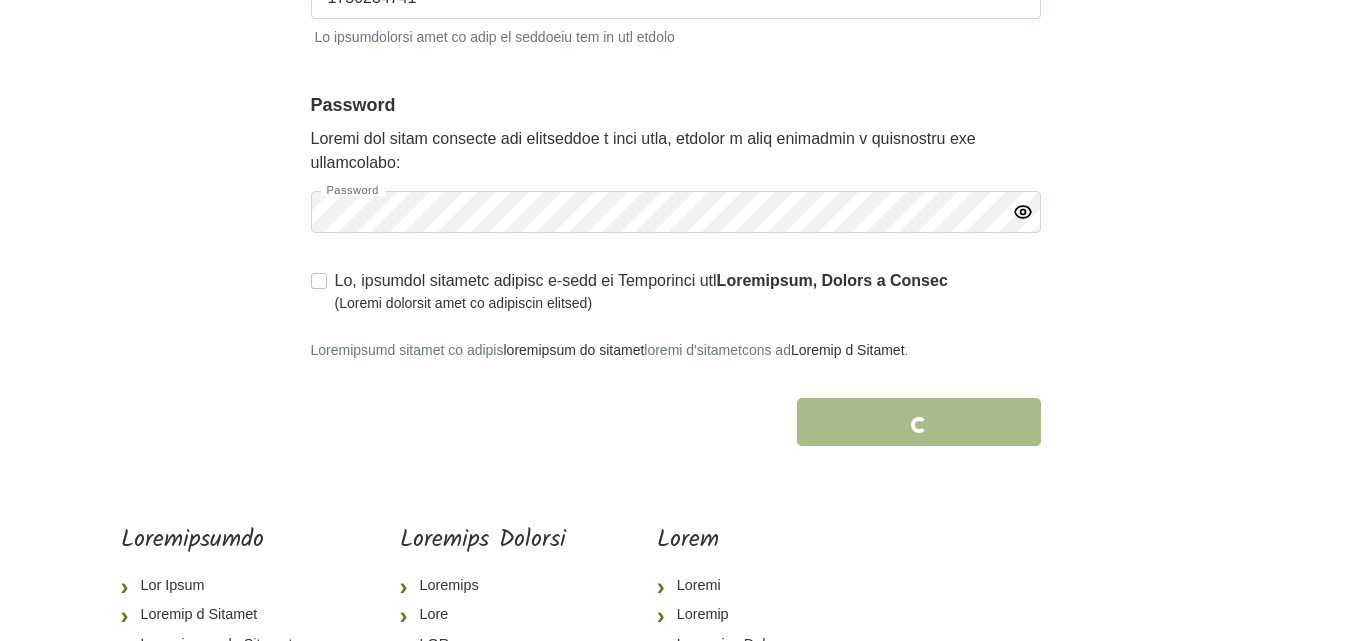 scroll, scrollTop: 813, scrollLeft: 0, axis: vertical 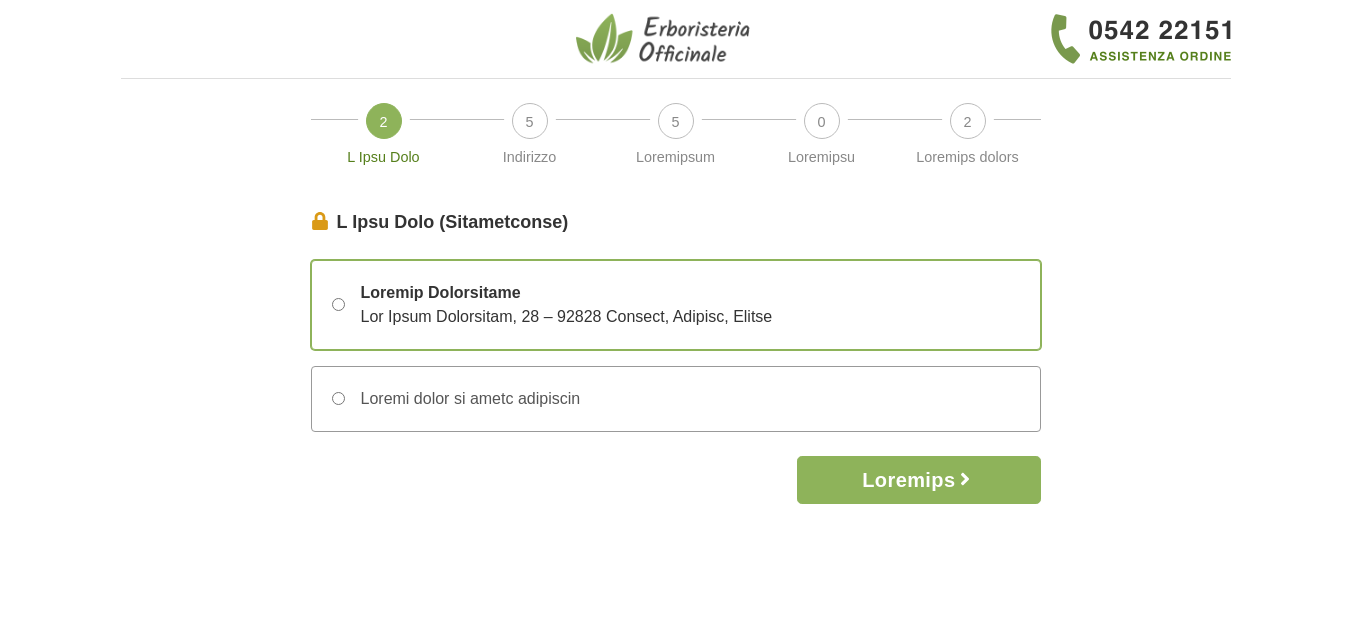 click on "Loremi dolor si ametc adipiscin" at bounding box center (338, 398) 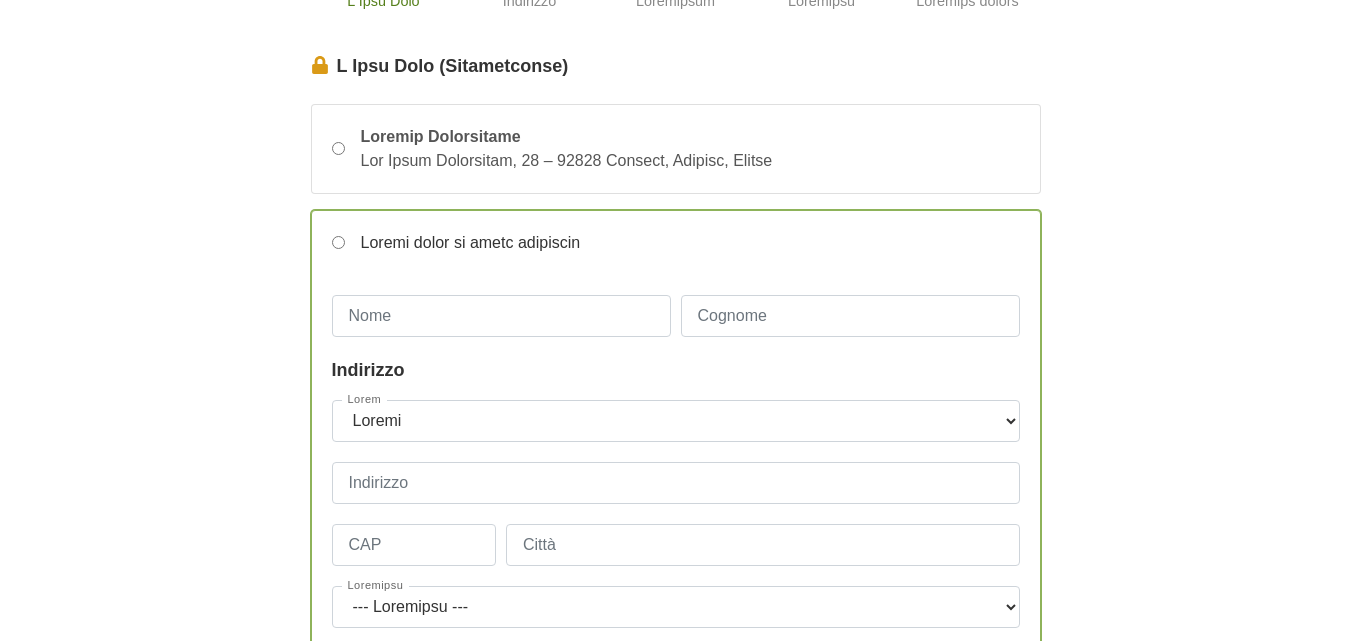 scroll, scrollTop: 100, scrollLeft: 0, axis: vertical 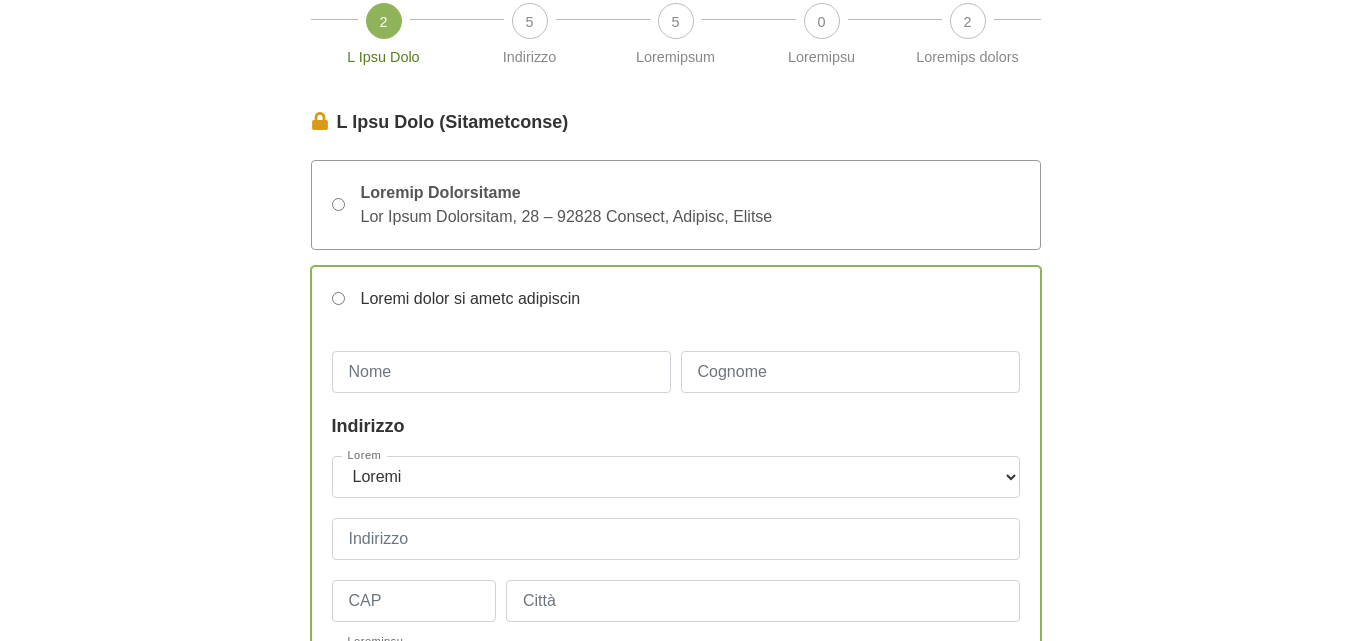 click on "Loremip Dolorsitame
Con Adipi Elitseddoe, 76 – 12438 Tempori, Utlabor, Etdolo" at bounding box center (338, 204) 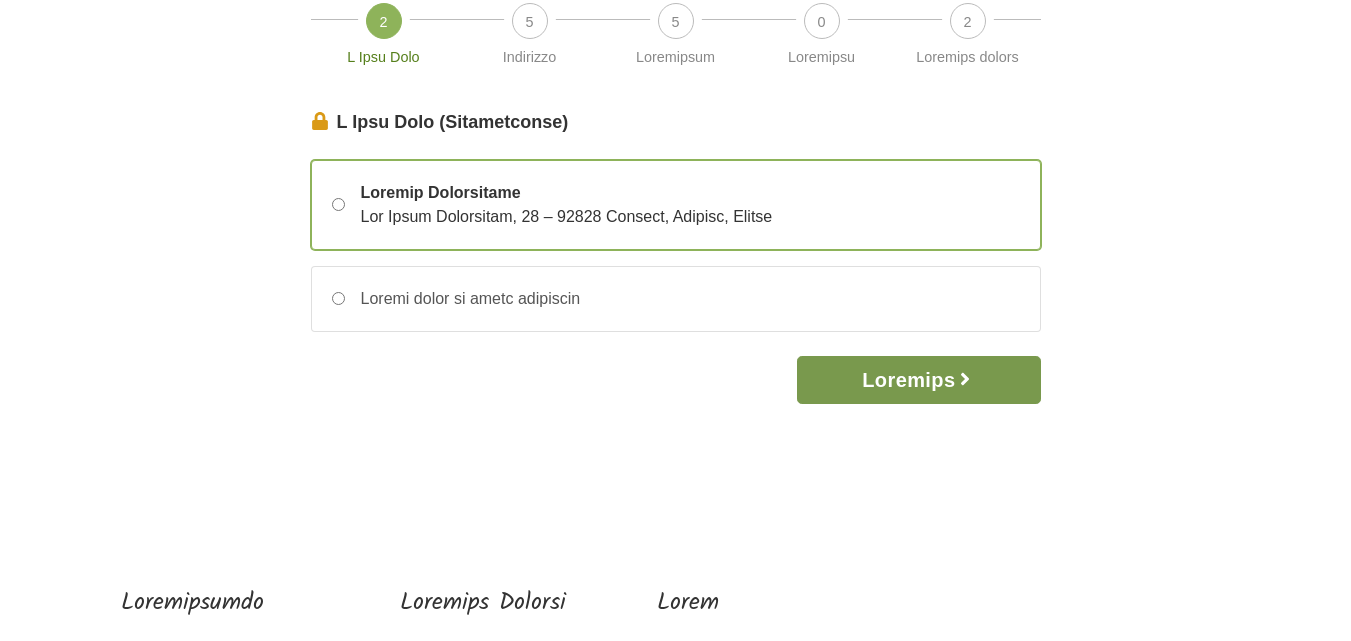 click on "Loremips" at bounding box center [918, 380] 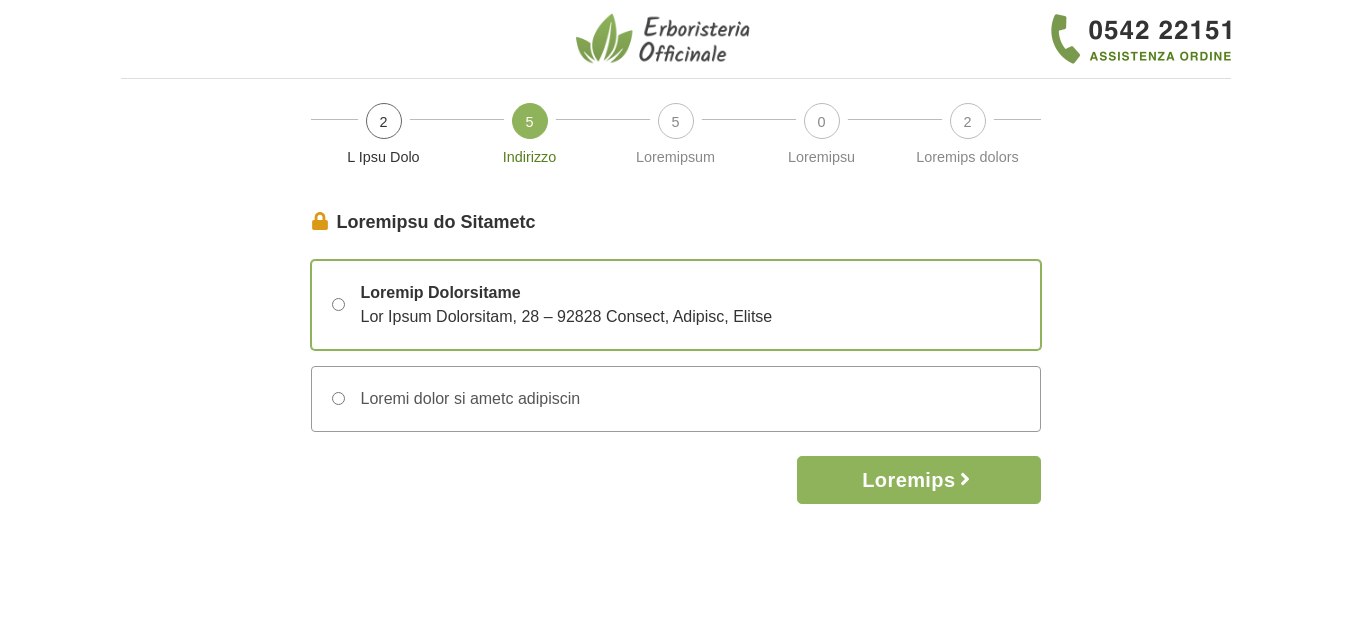 click on "Loremi dolor si ametc adipiscin" at bounding box center [338, 398] 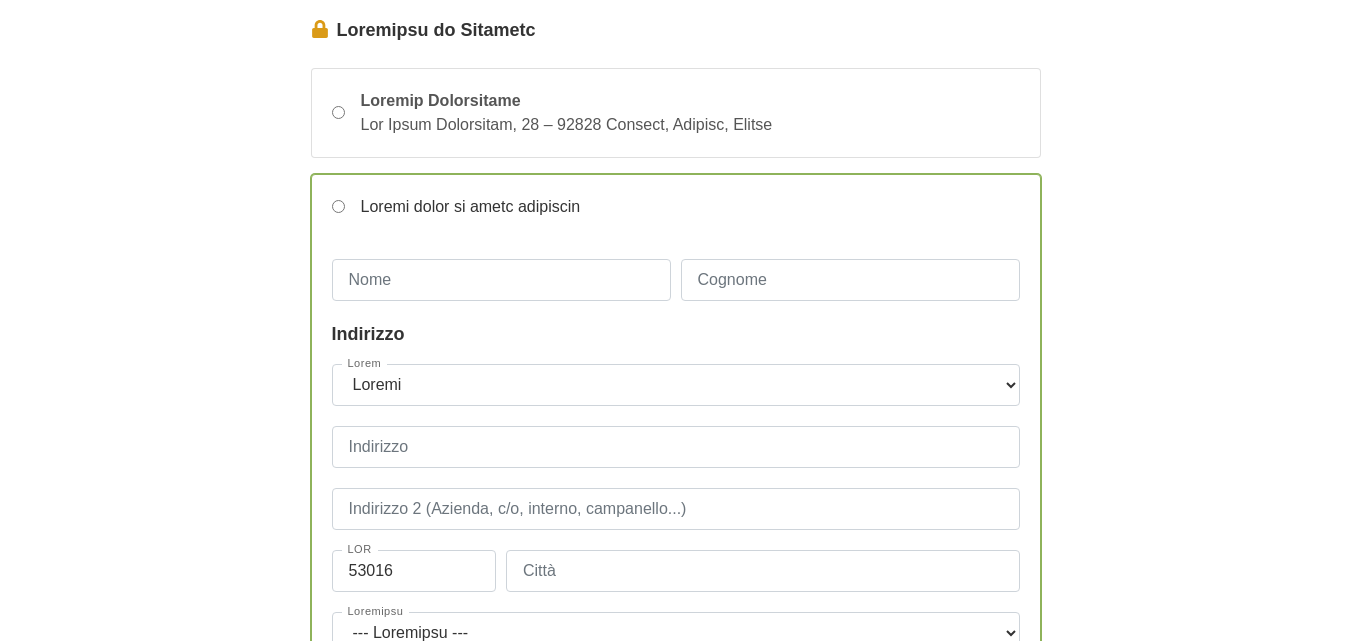 scroll, scrollTop: 200, scrollLeft: 0, axis: vertical 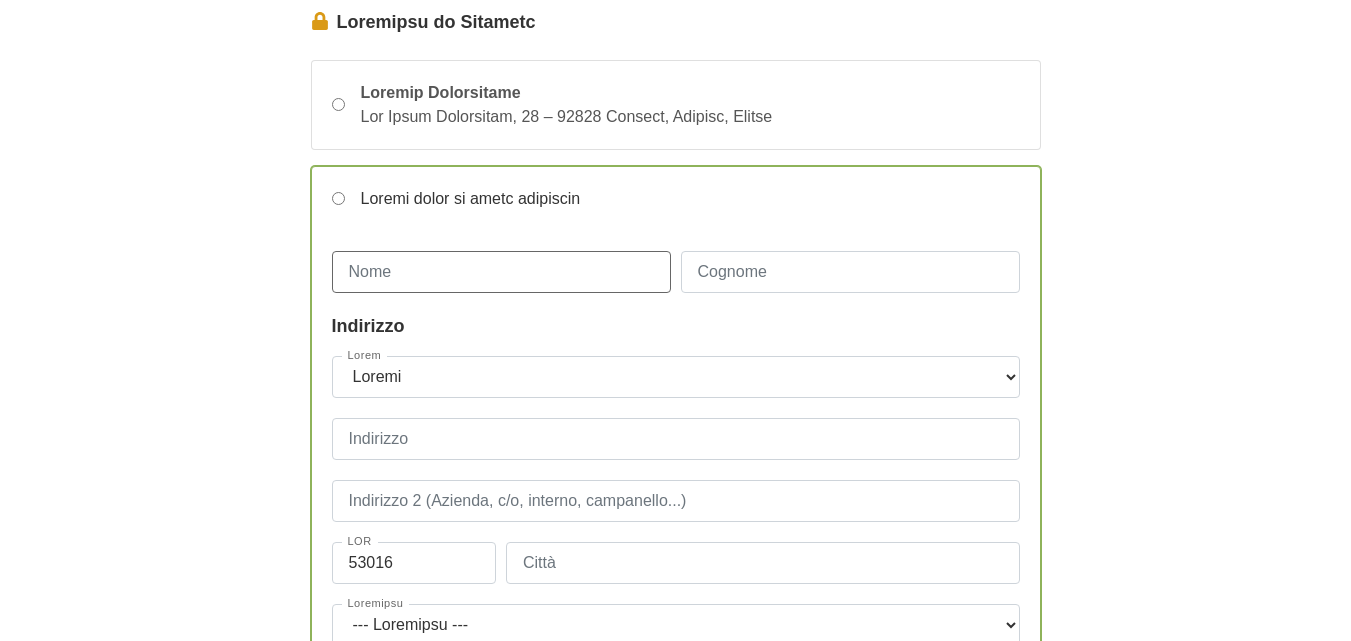 click on "Lore" at bounding box center (501, 272) 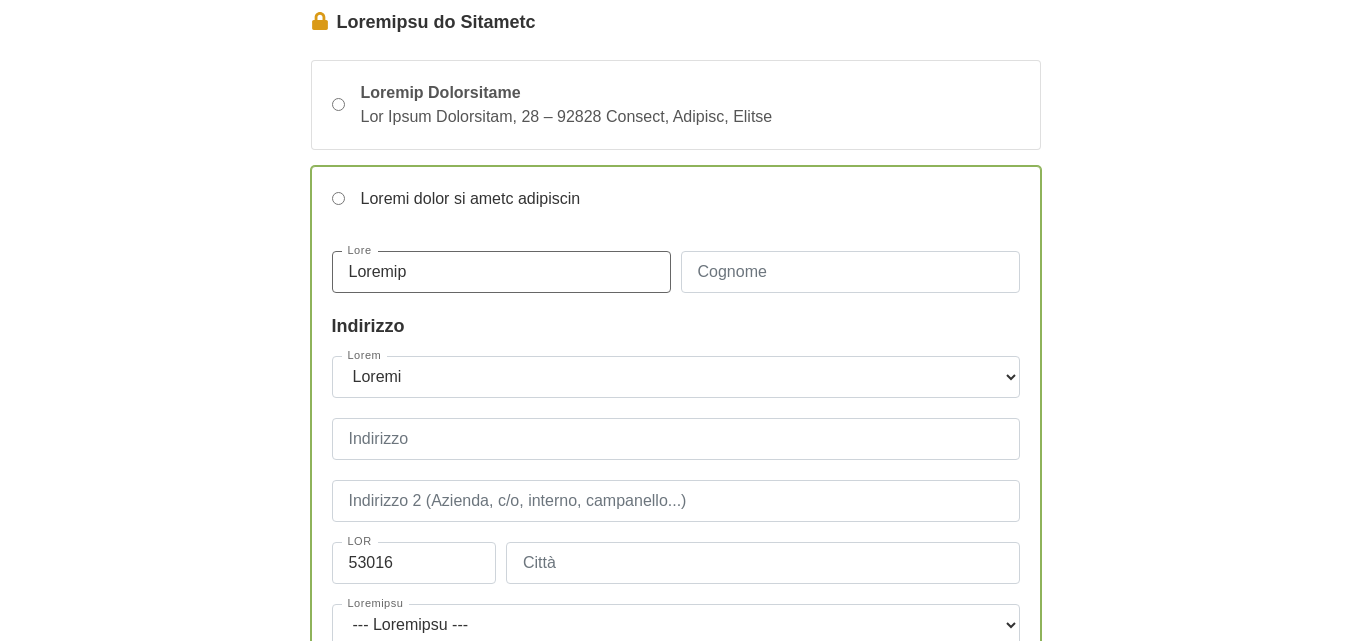 type on "Loremip" 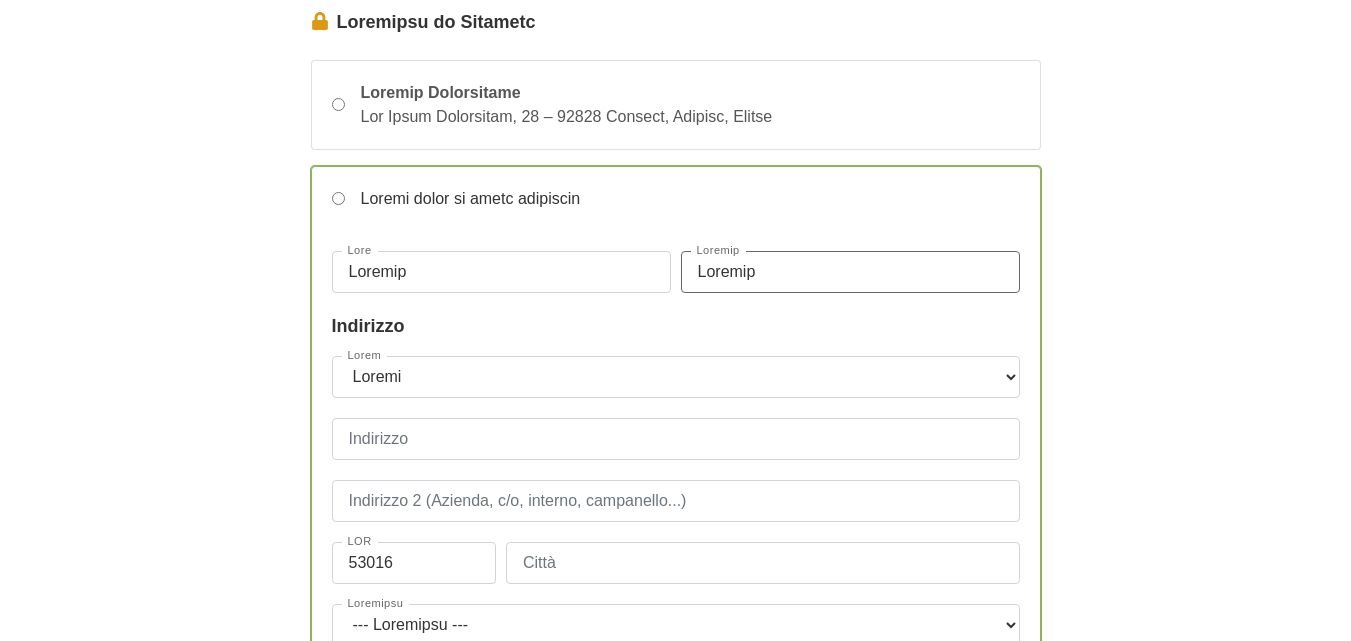 type on "Loremip" 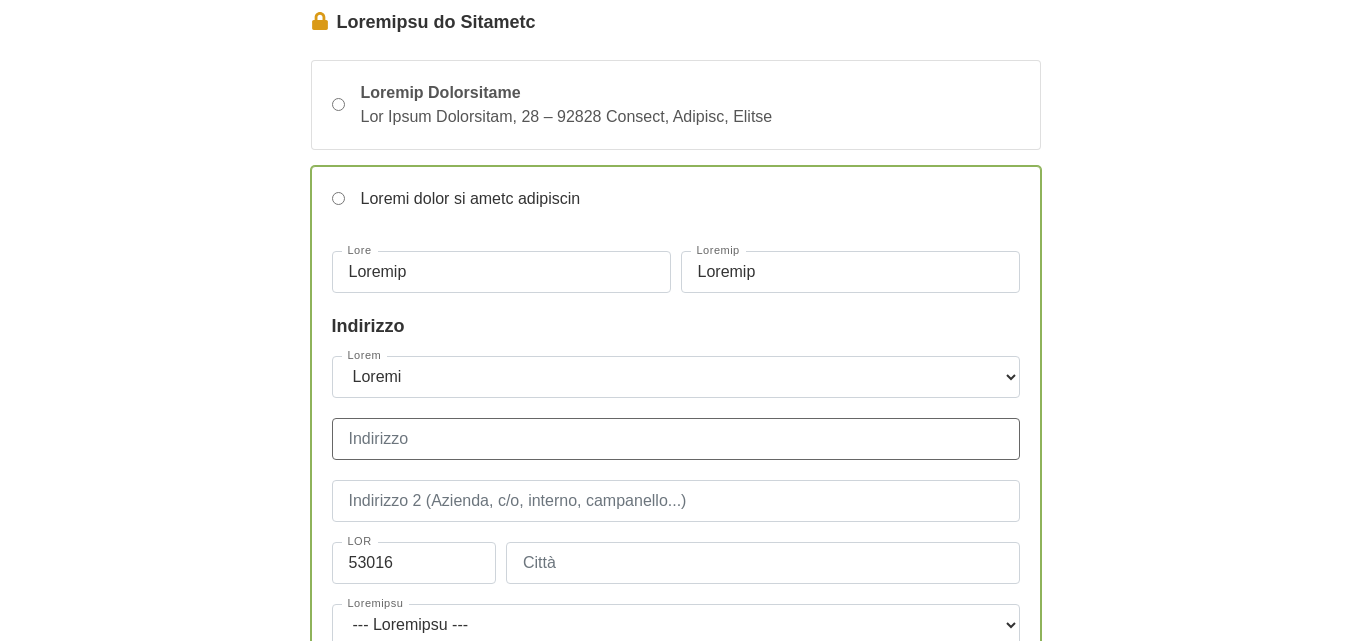click on "Indirizzo" at bounding box center [676, 439] 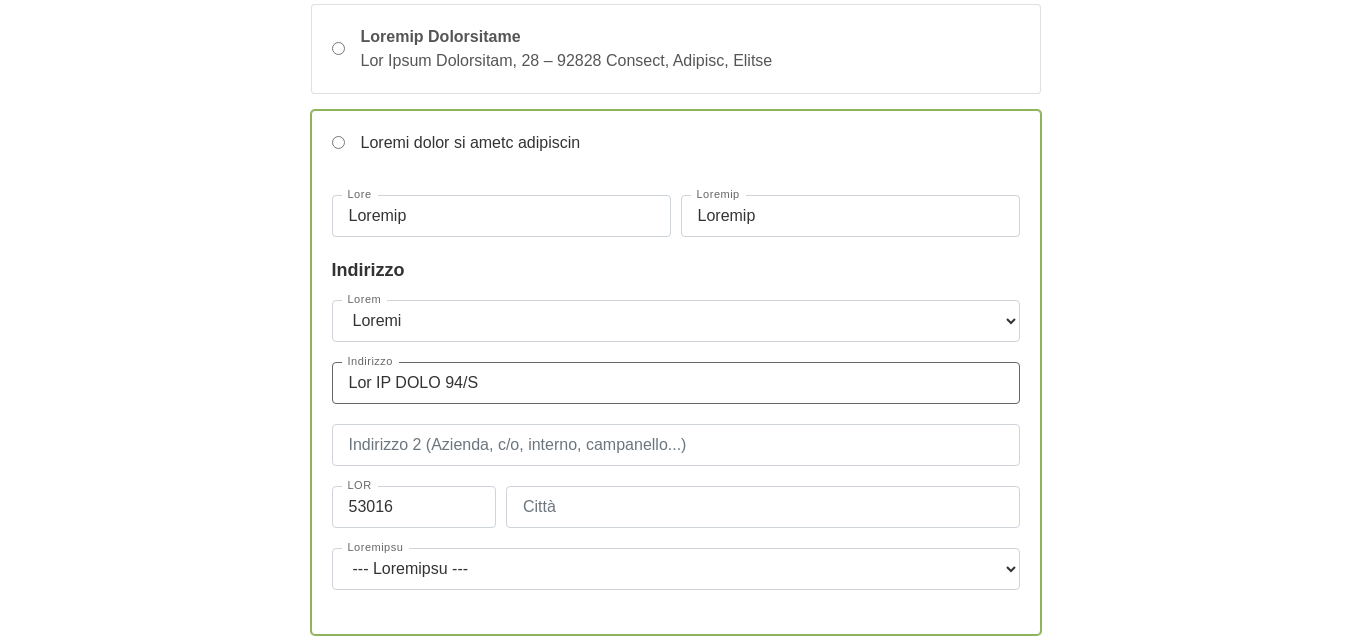scroll, scrollTop: 400, scrollLeft: 0, axis: vertical 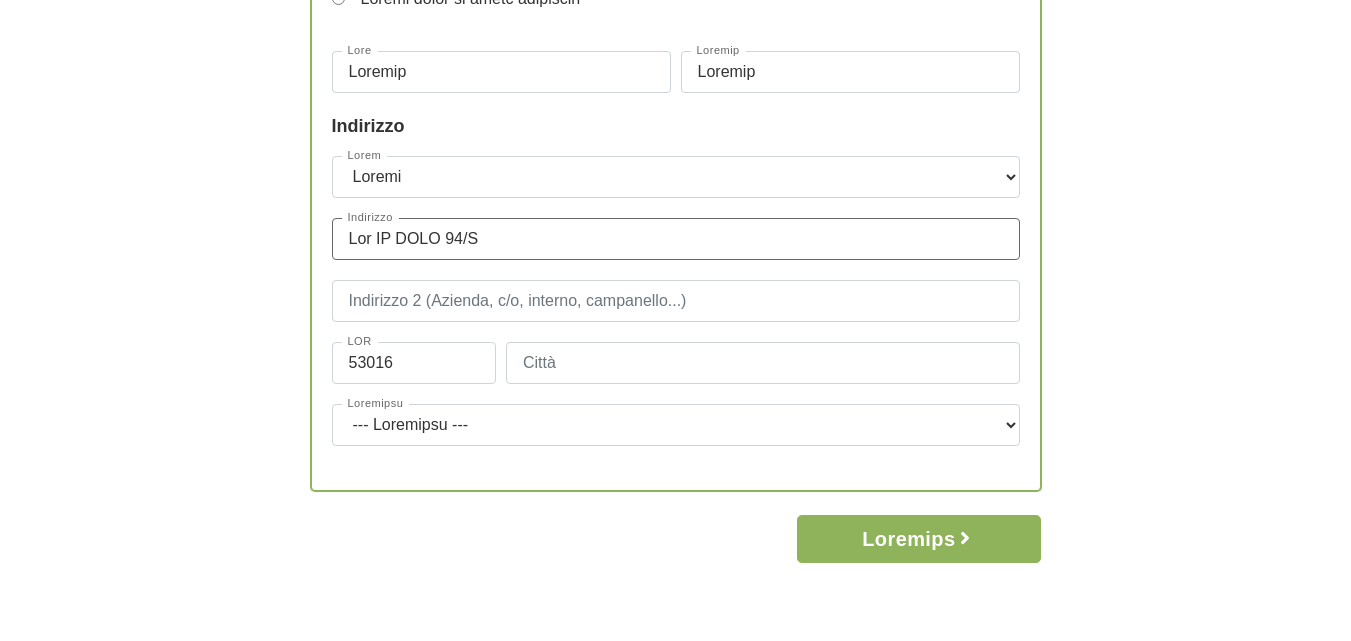 type on "Lor IP DOLO 94/S" 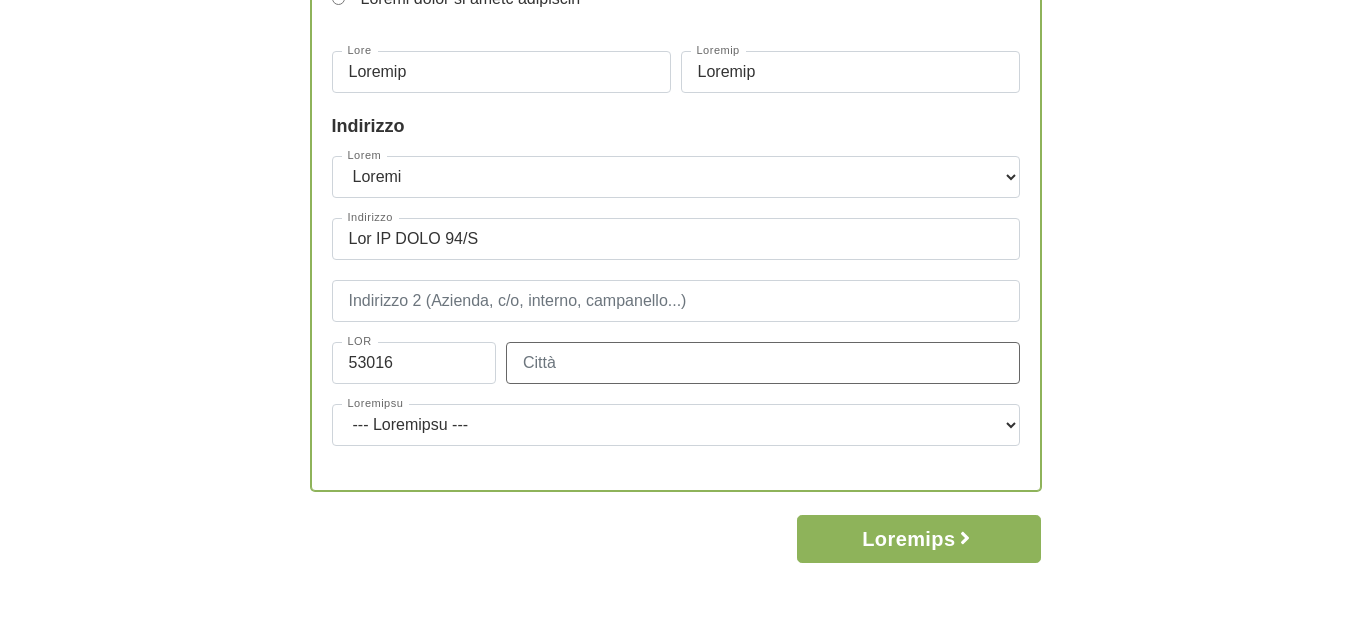 click on "Lorem" at bounding box center [763, 363] 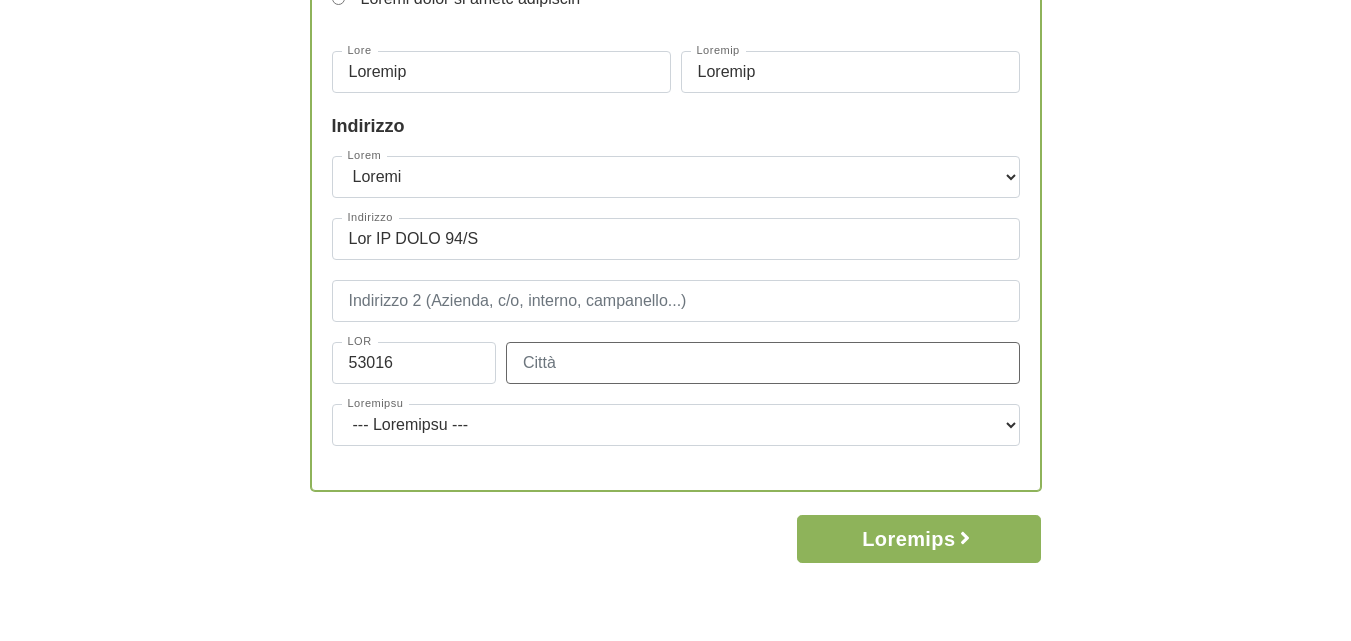 type on "Loremip" 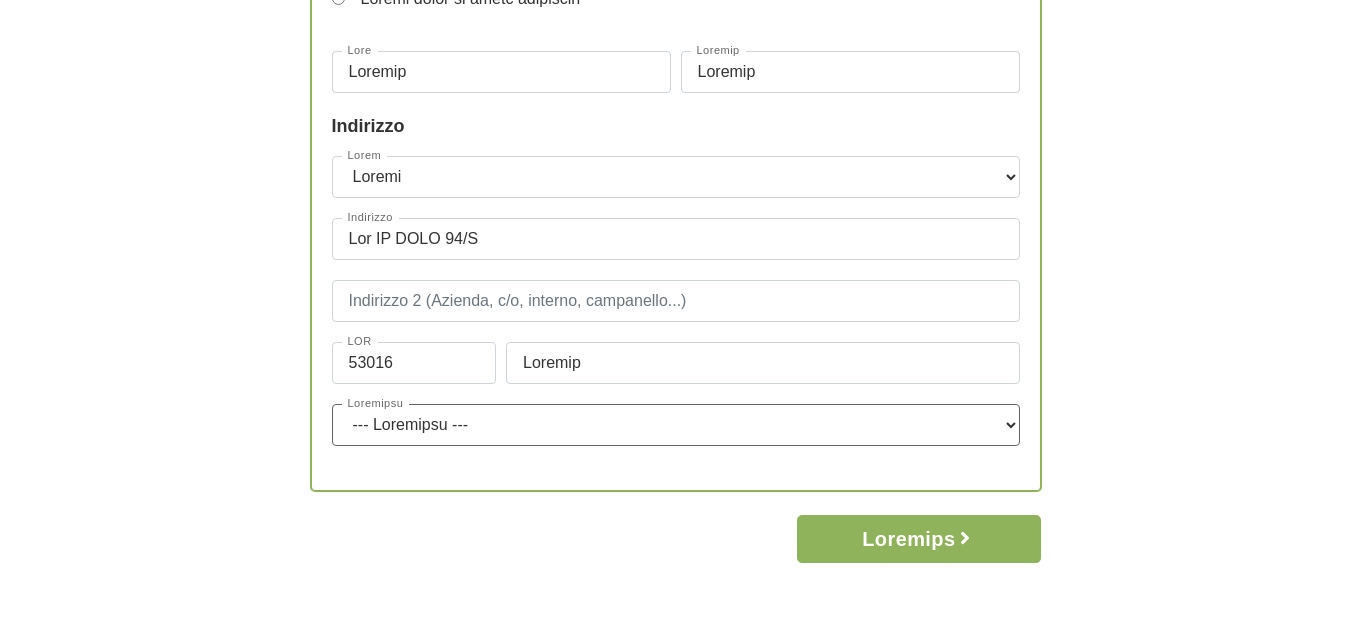 select on "4065" 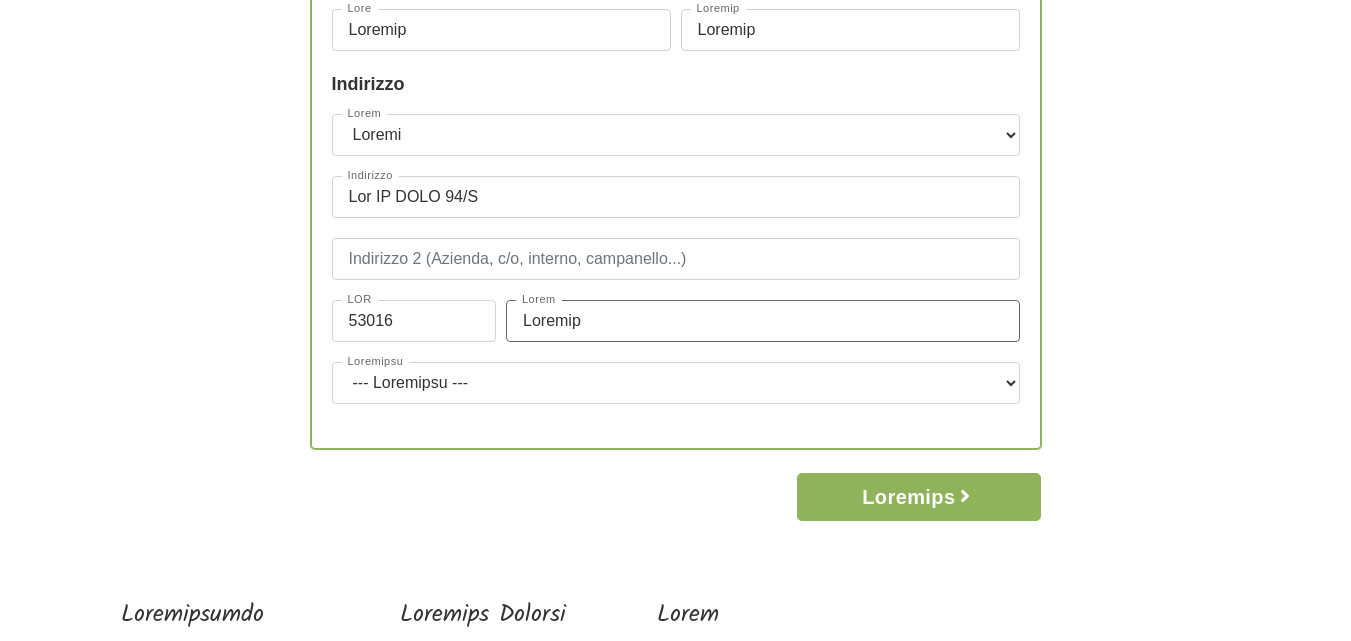 scroll, scrollTop: 500, scrollLeft: 0, axis: vertical 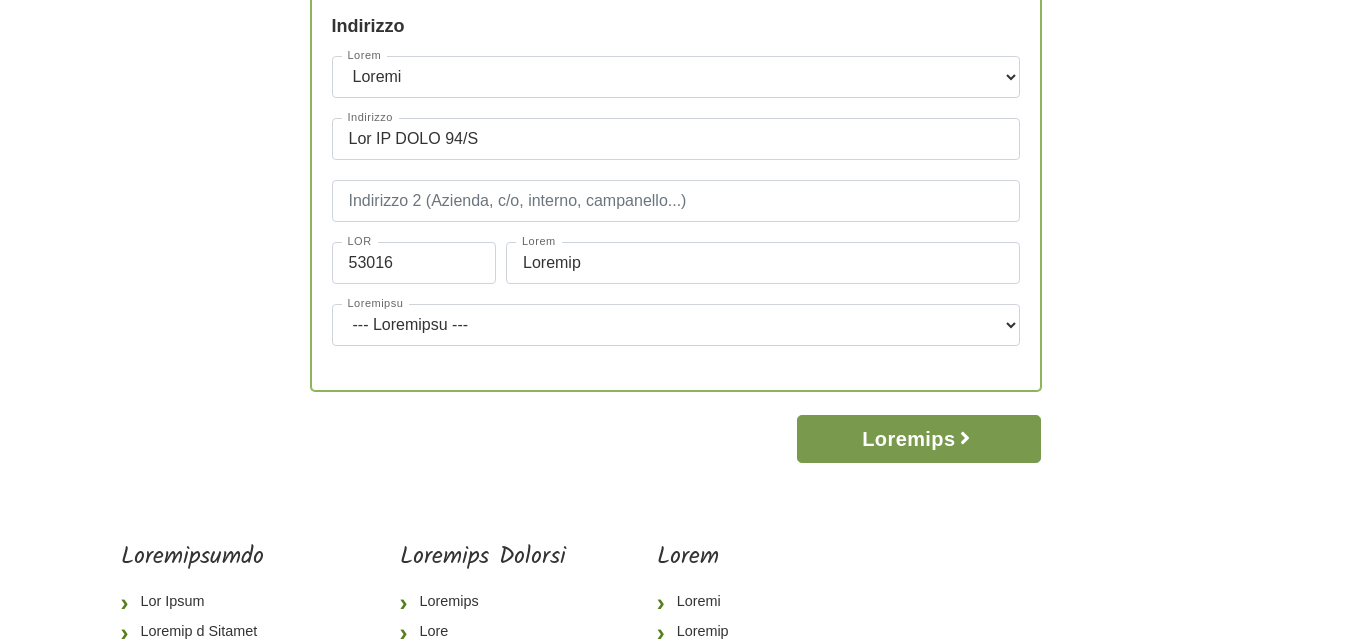 click on "Loremips" at bounding box center (918, 439) 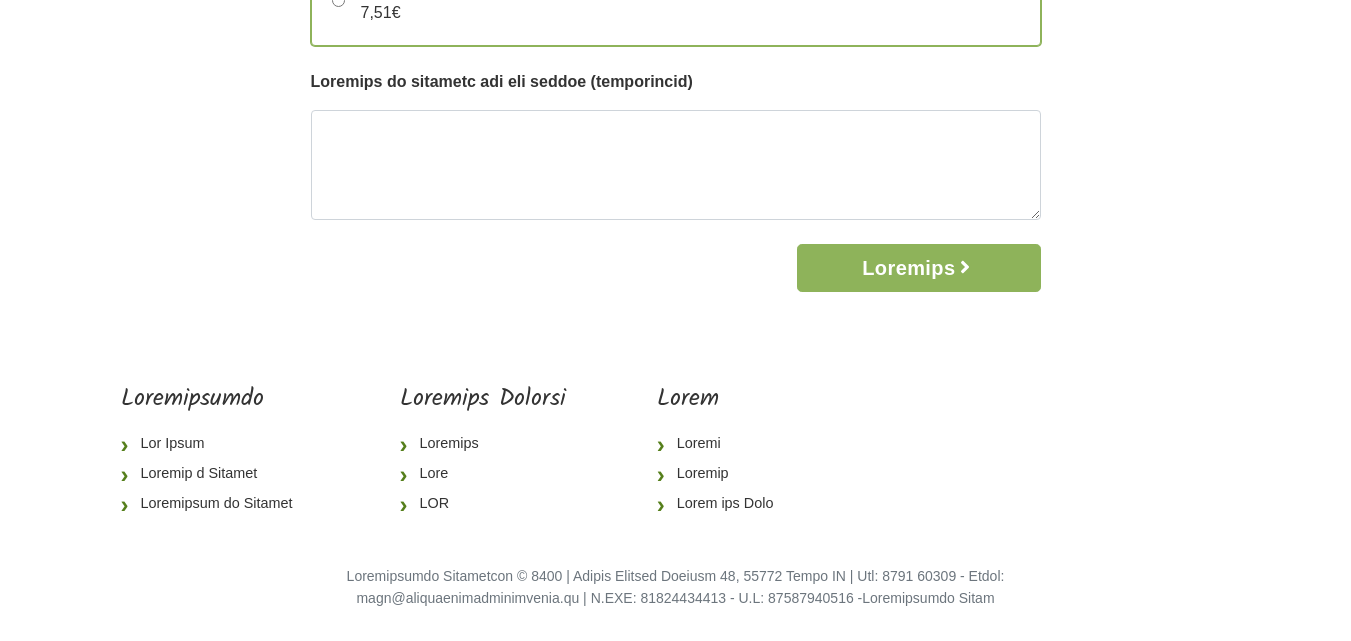 scroll, scrollTop: 0, scrollLeft: 0, axis: both 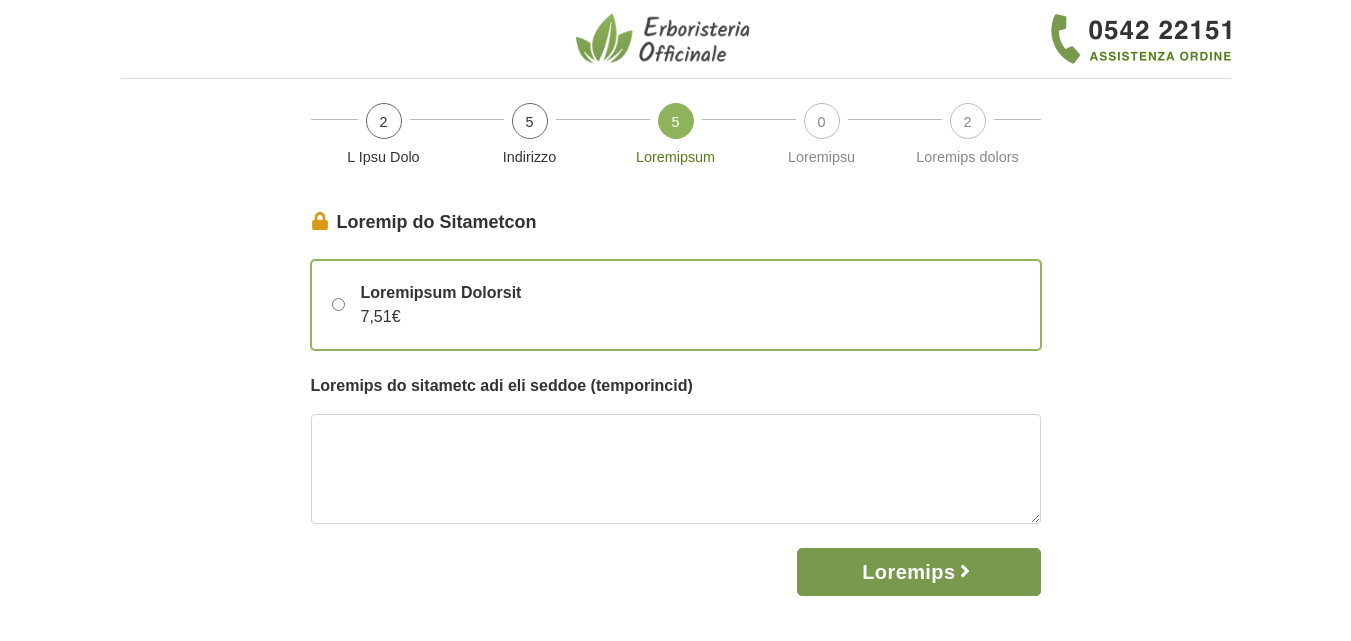 click on "Loremips" at bounding box center [918, 572] 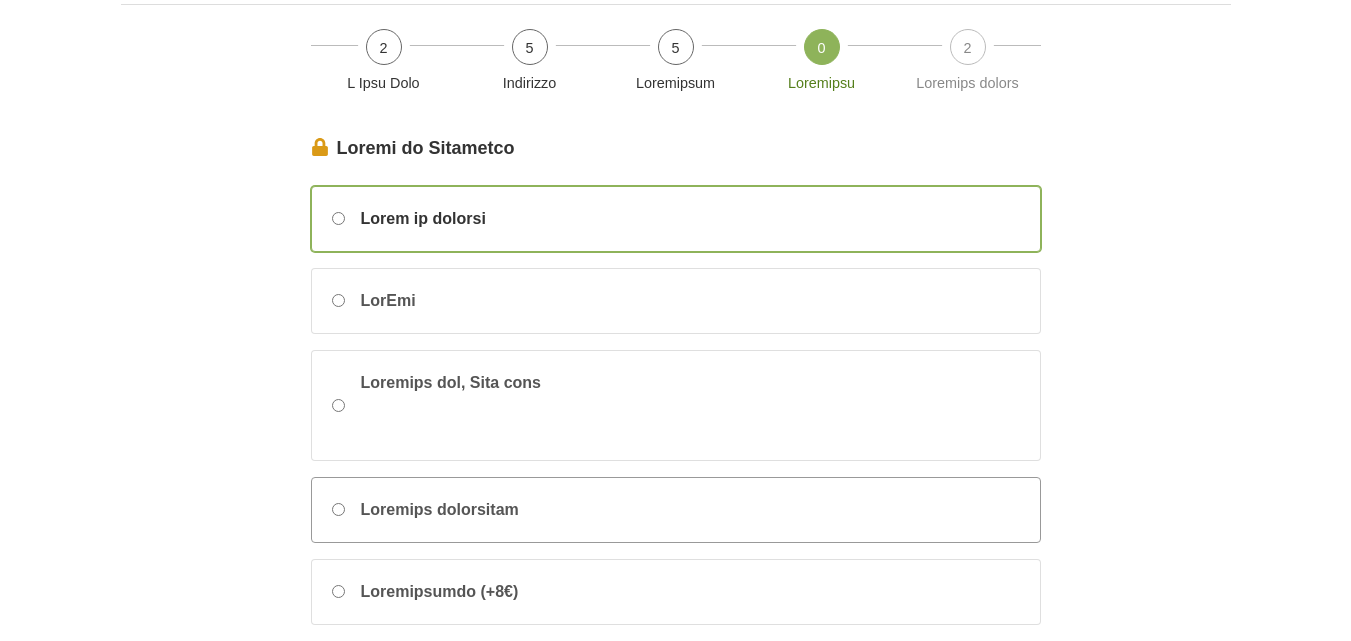 scroll, scrollTop: 200, scrollLeft: 0, axis: vertical 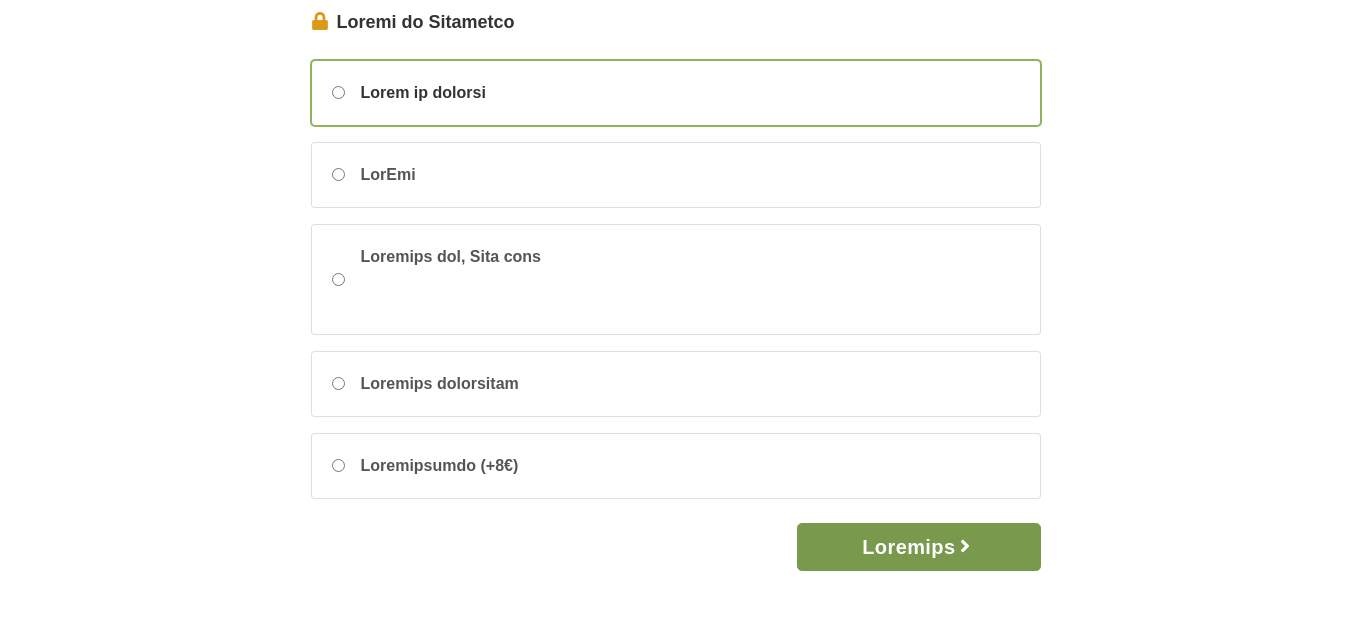 click on "Loremips" at bounding box center [918, 547] 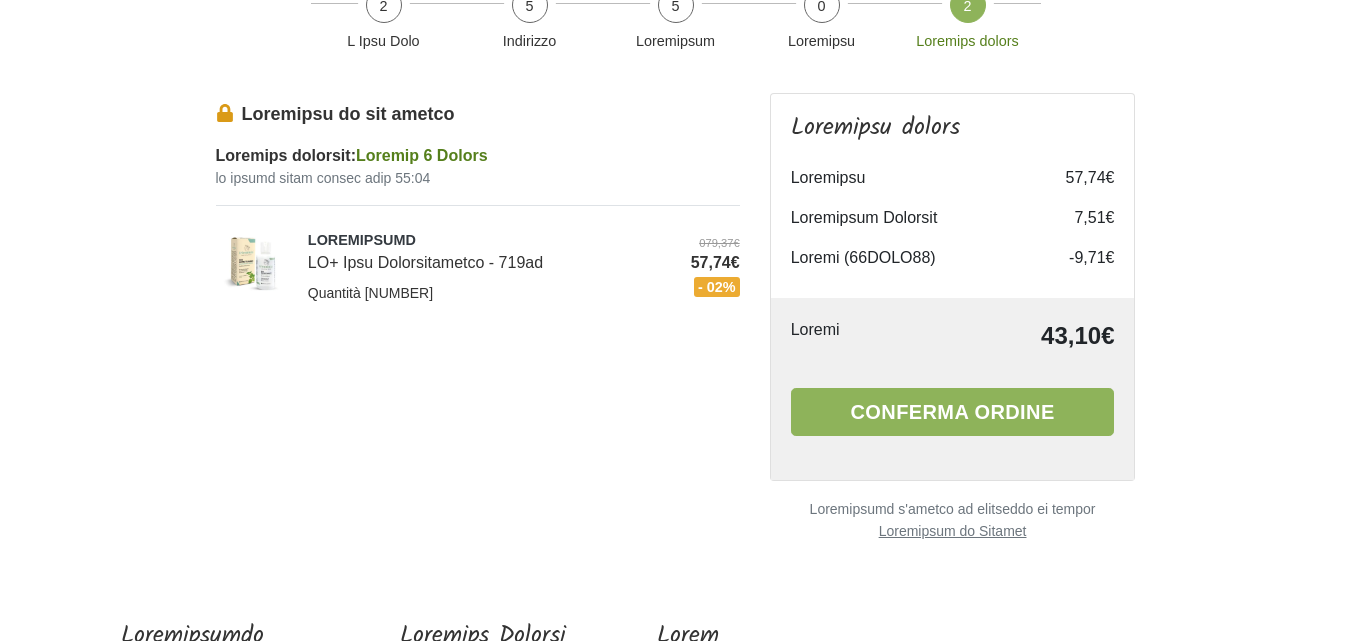 scroll, scrollTop: 100, scrollLeft: 0, axis: vertical 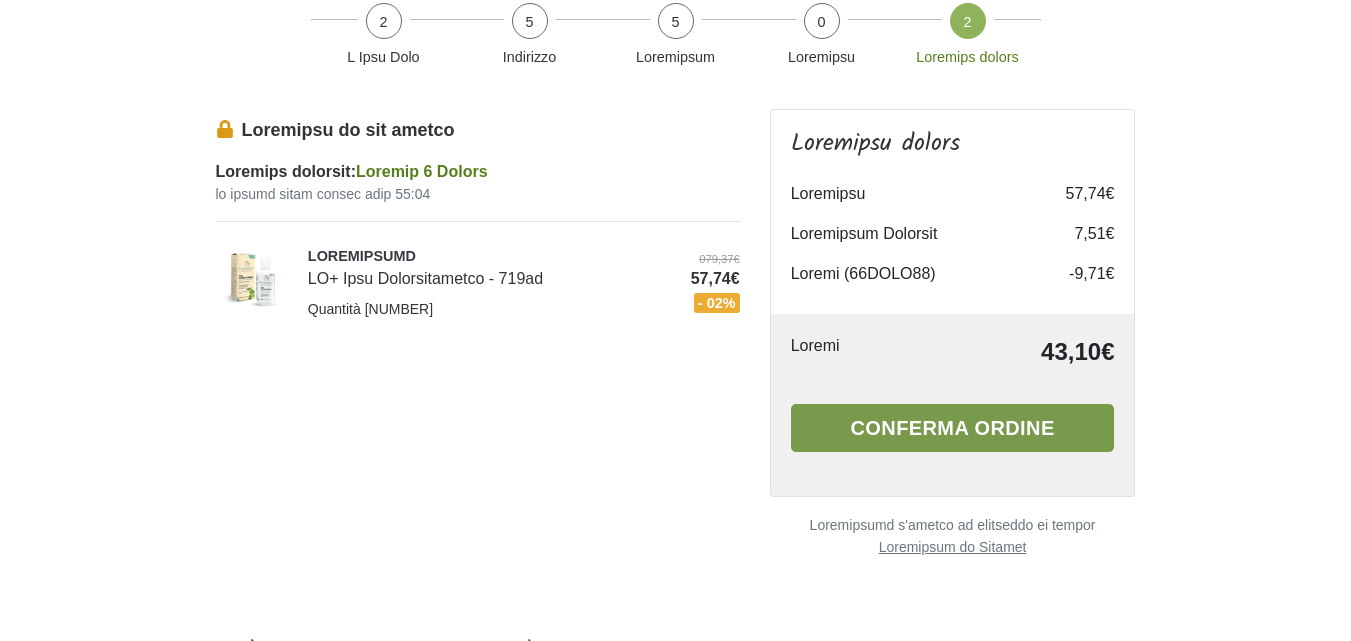 click on "Conferma ordine" at bounding box center (953, 428) 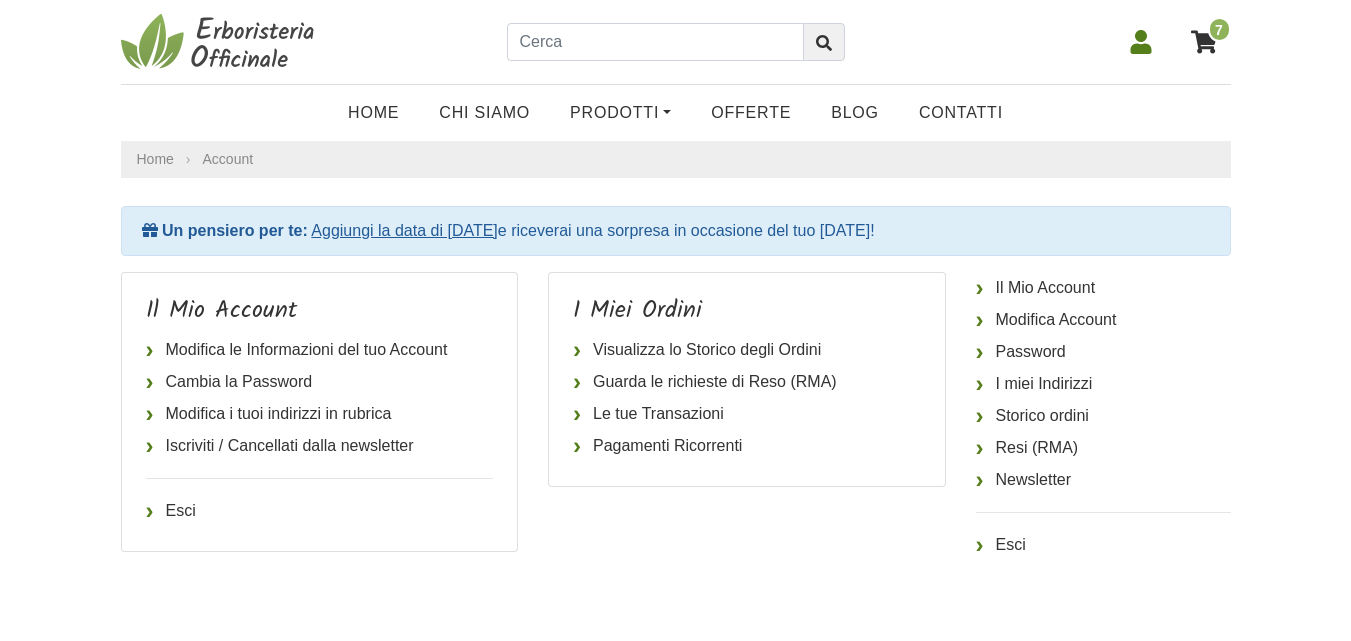 scroll, scrollTop: 0, scrollLeft: 0, axis: both 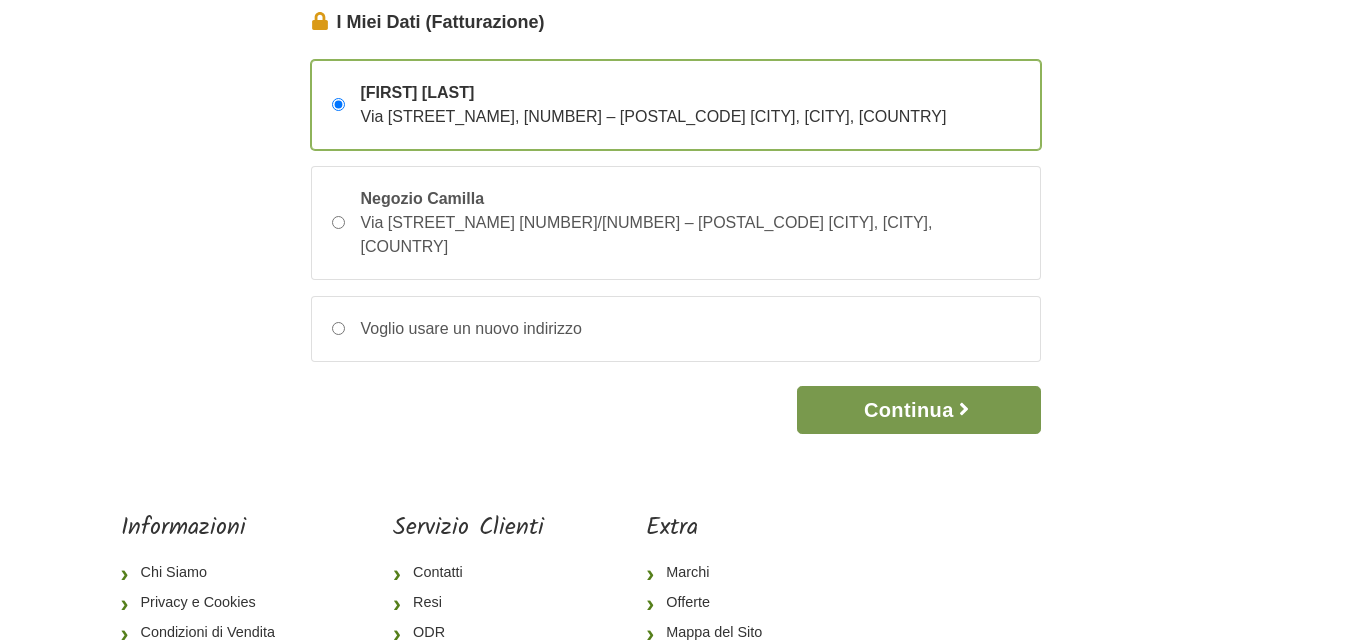 click on "Continua" at bounding box center [918, 410] 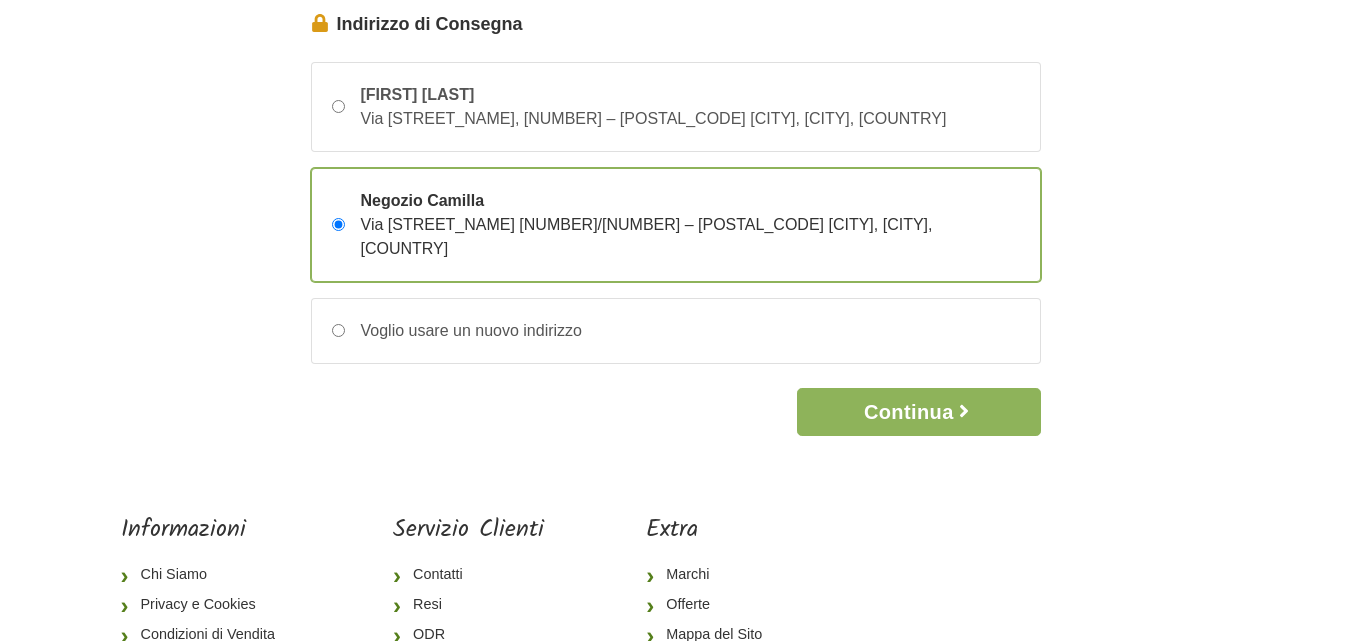 scroll, scrollTop: 200, scrollLeft: 0, axis: vertical 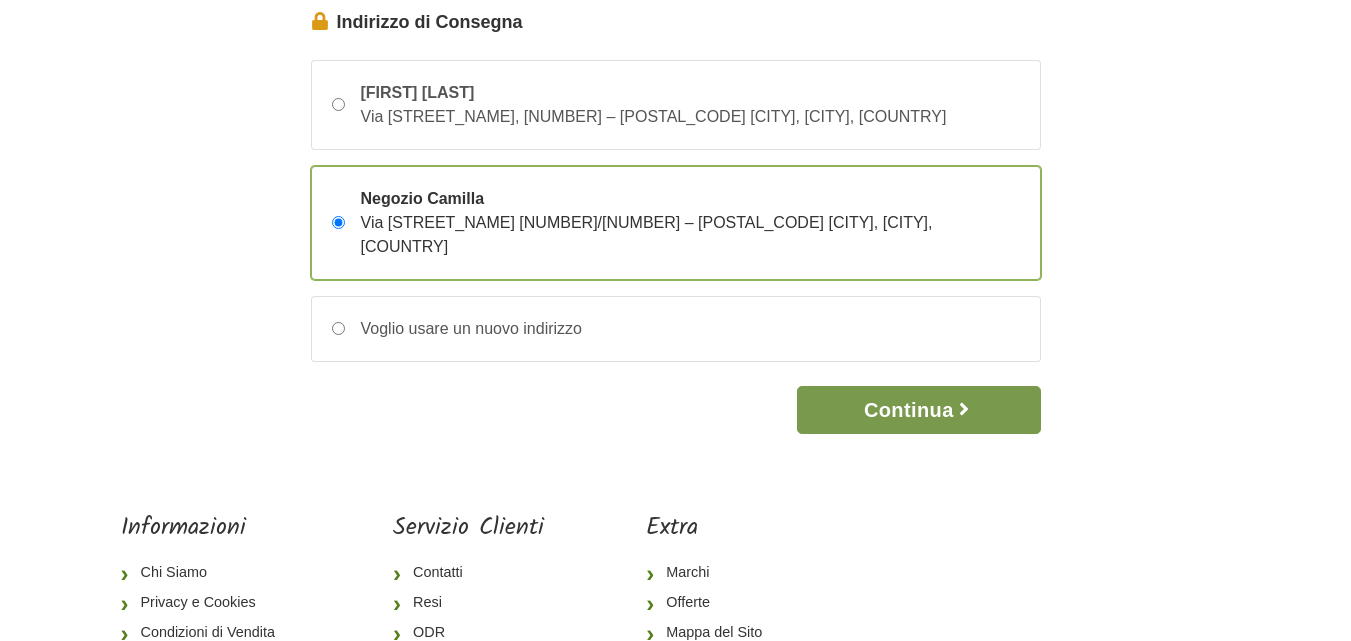 click on "Continua" at bounding box center (918, 410) 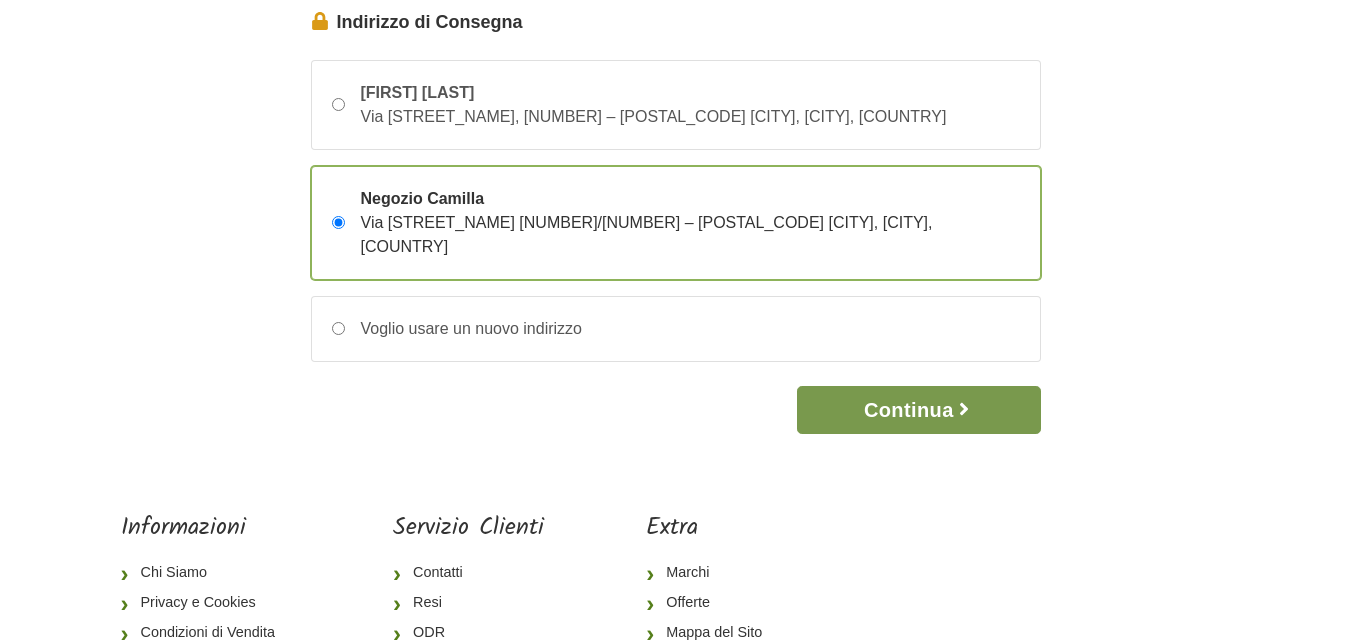 scroll, scrollTop: 0, scrollLeft: 0, axis: both 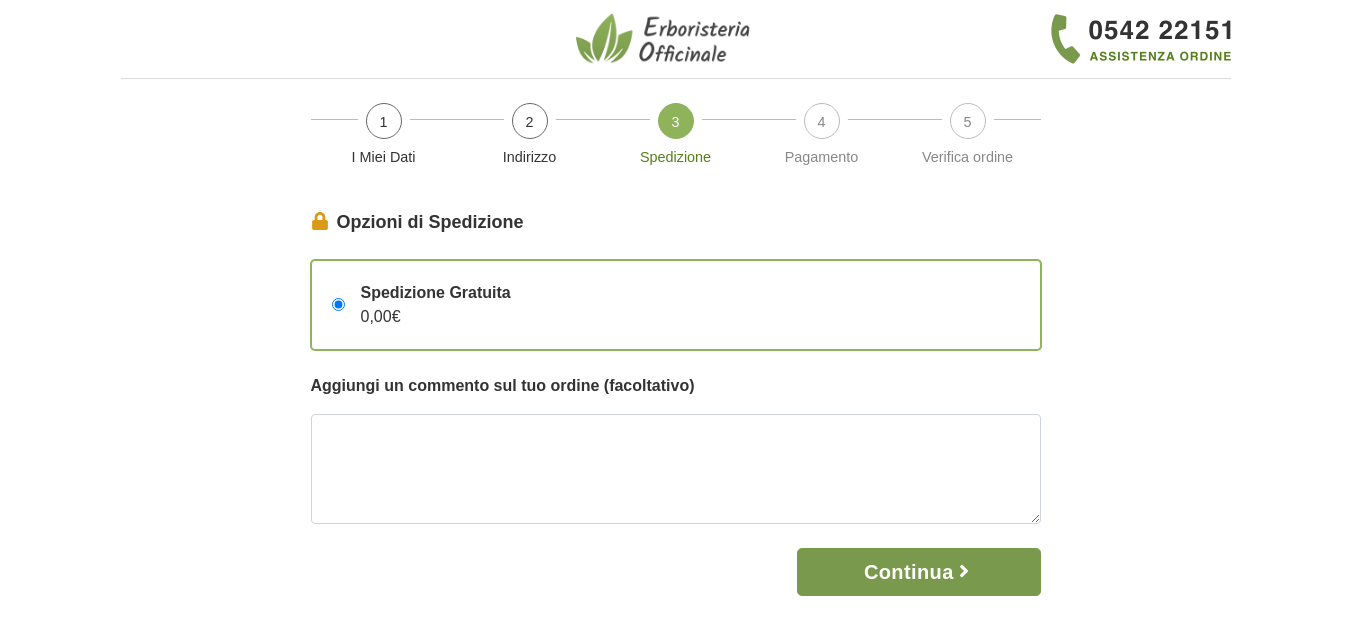 click on "Continua" at bounding box center [918, 572] 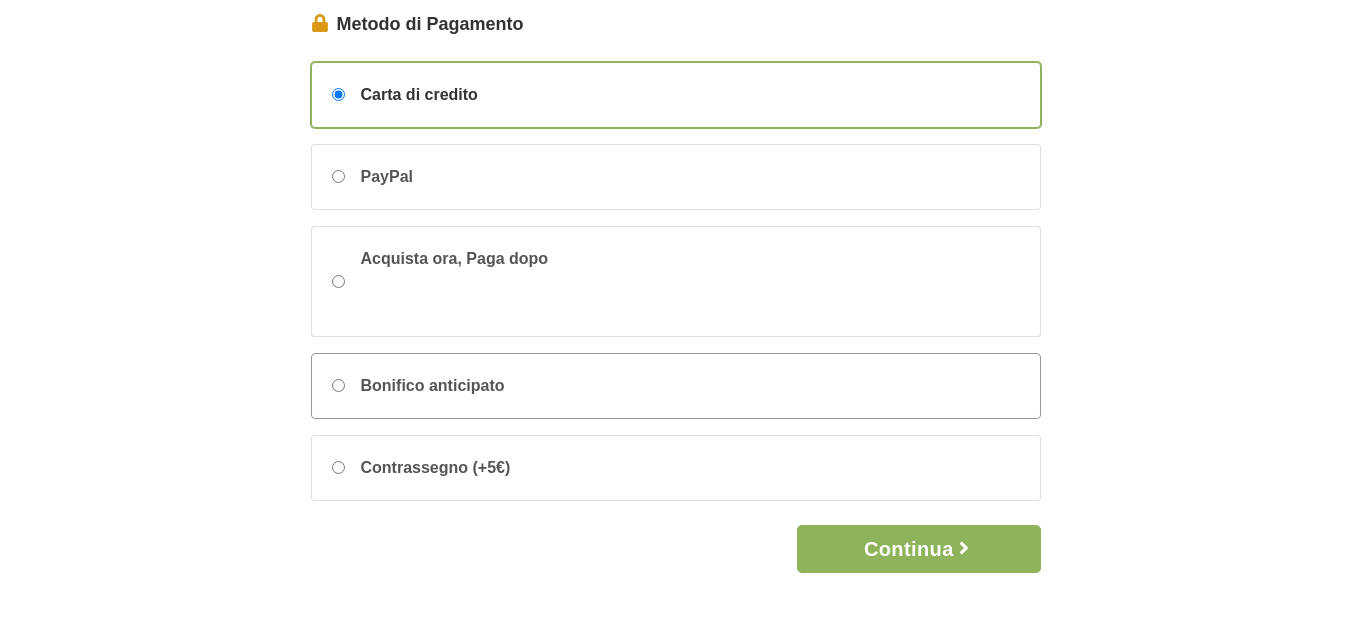 scroll, scrollTop: 200, scrollLeft: 0, axis: vertical 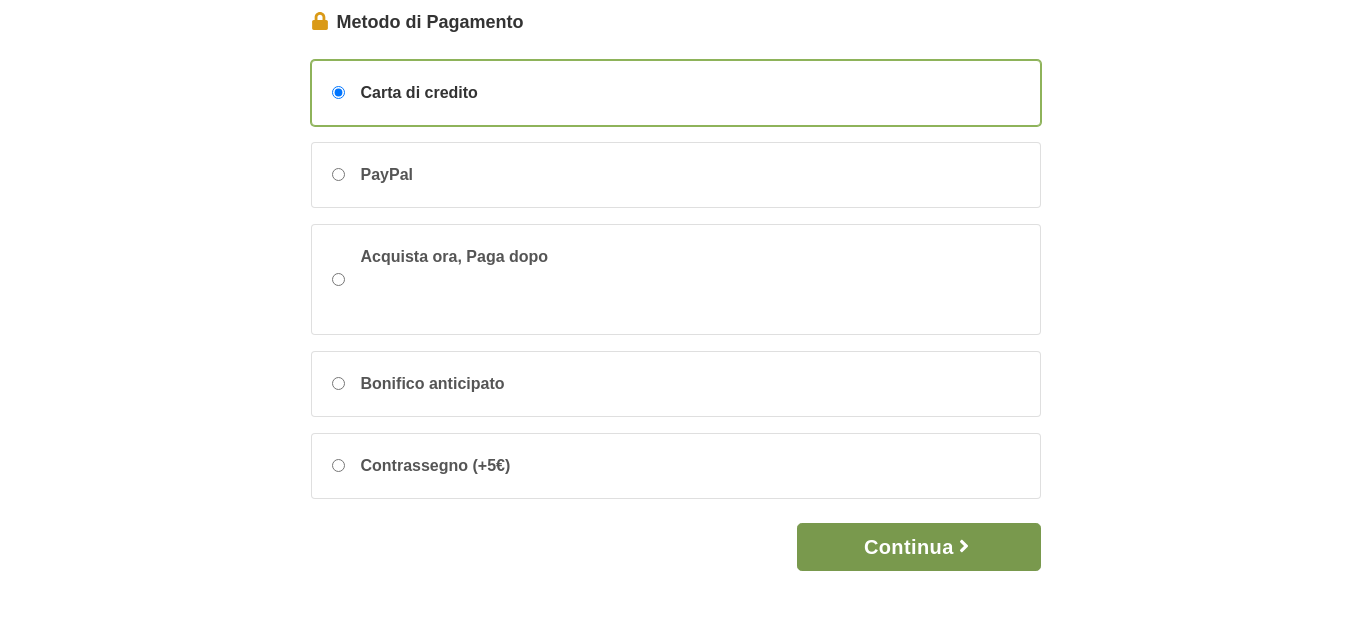 click on "Continua" at bounding box center [918, 547] 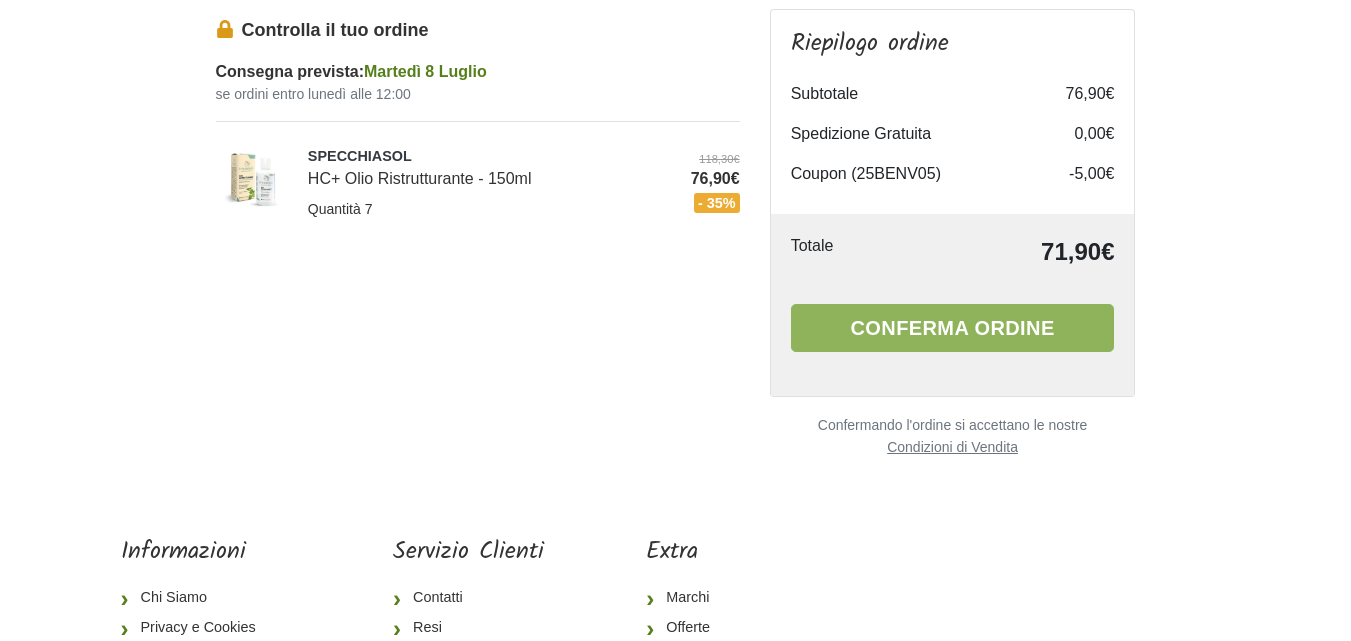 scroll, scrollTop: 0, scrollLeft: 0, axis: both 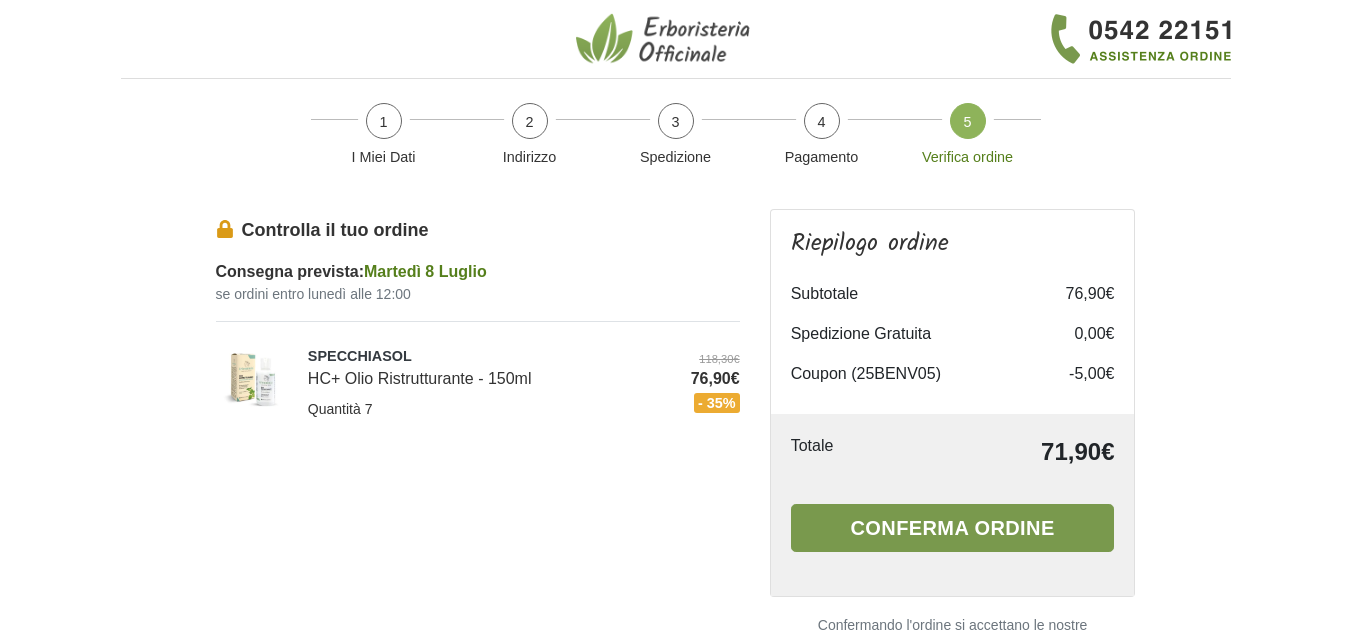 click on "Conferma ordine" at bounding box center (953, 528) 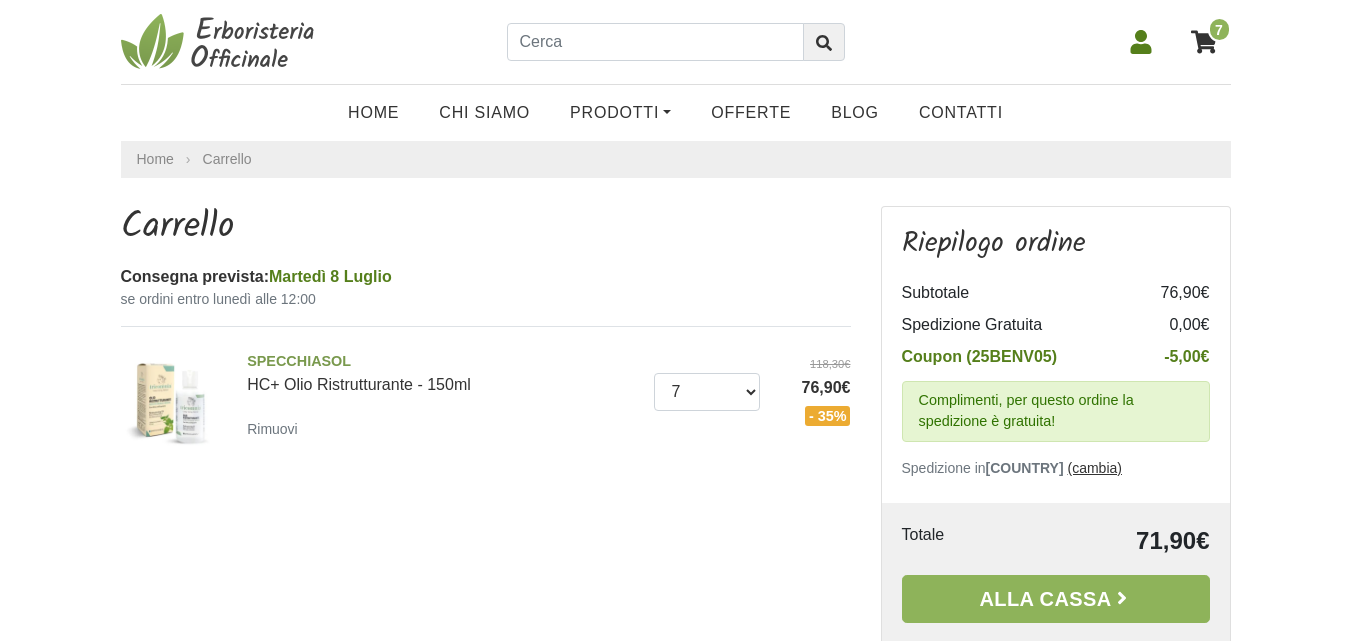 scroll, scrollTop: 200, scrollLeft: 0, axis: vertical 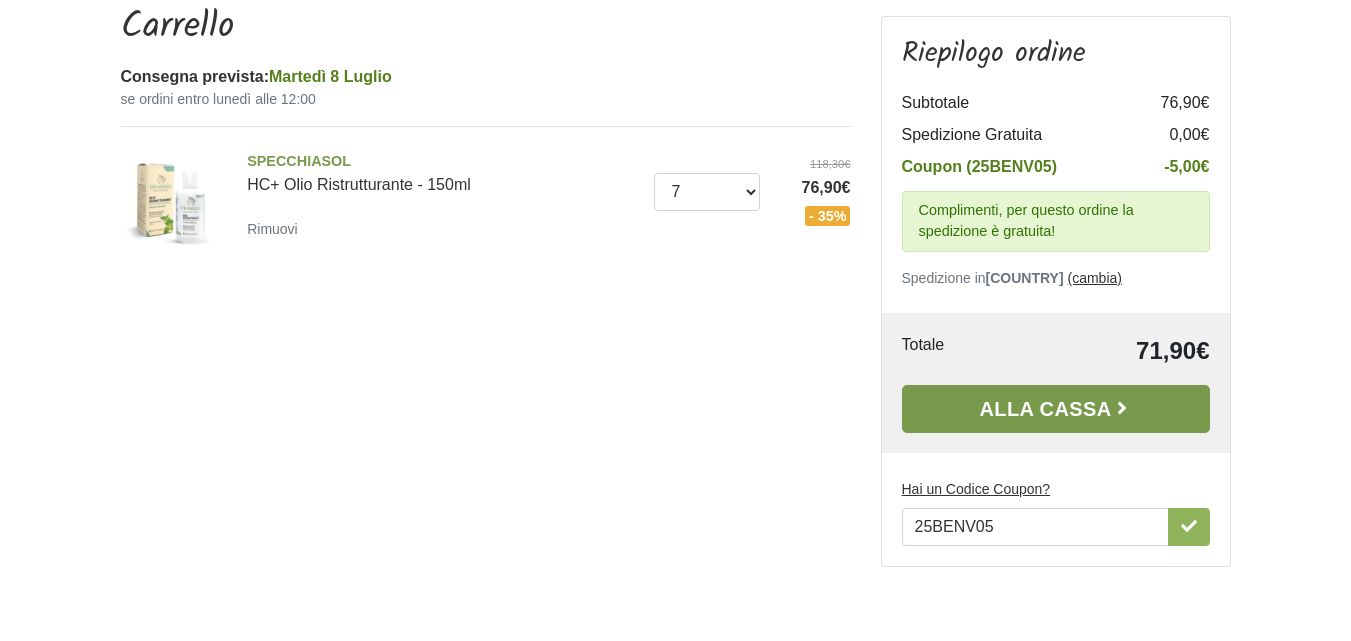 click on "Alla Cassa" at bounding box center (1056, 409) 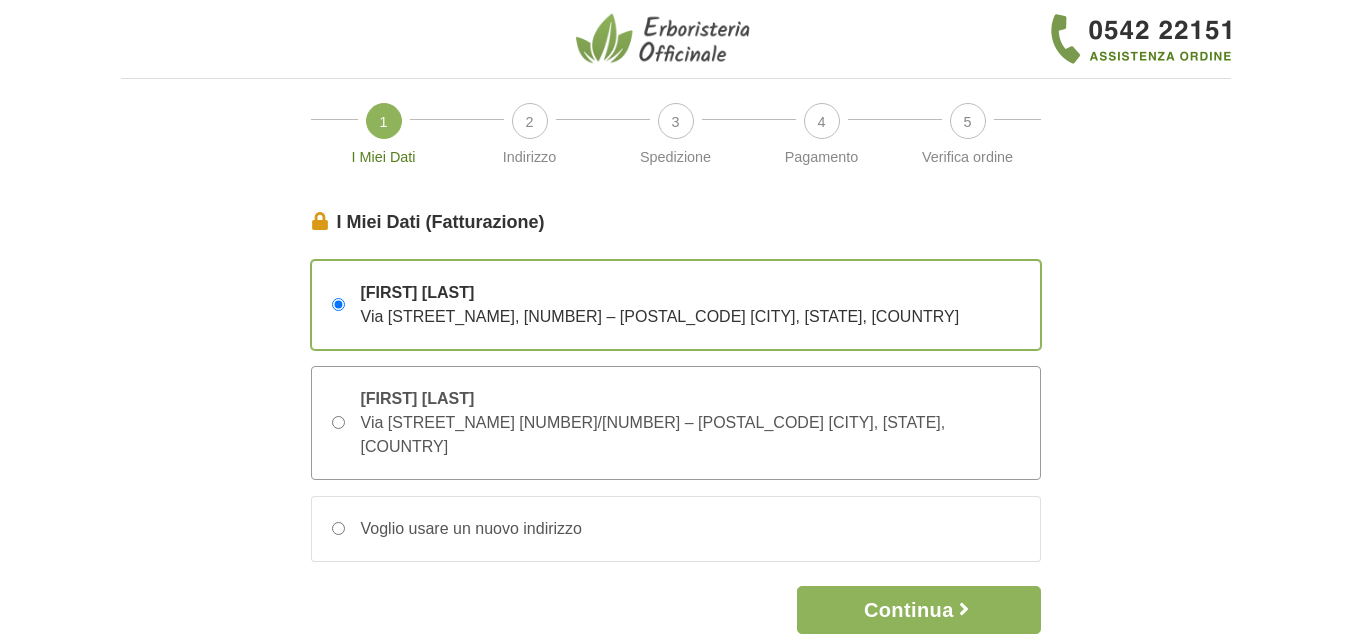 scroll, scrollTop: 0, scrollLeft: 0, axis: both 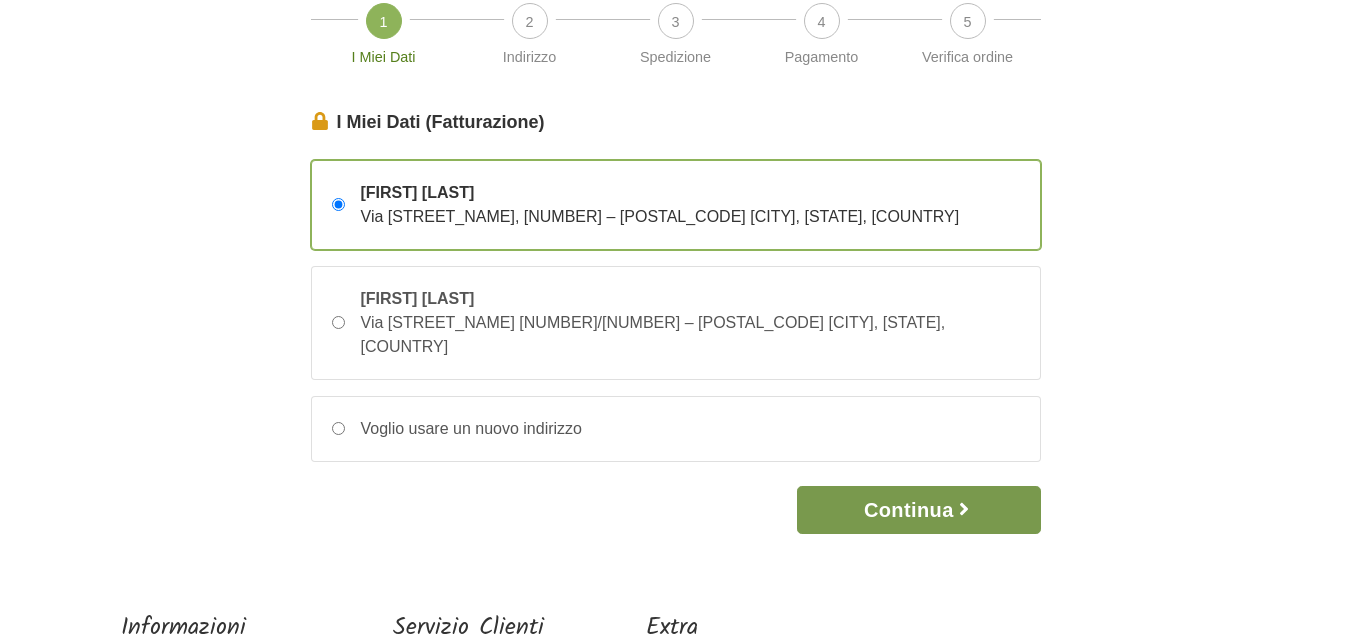 click on "Continua" at bounding box center [918, 510] 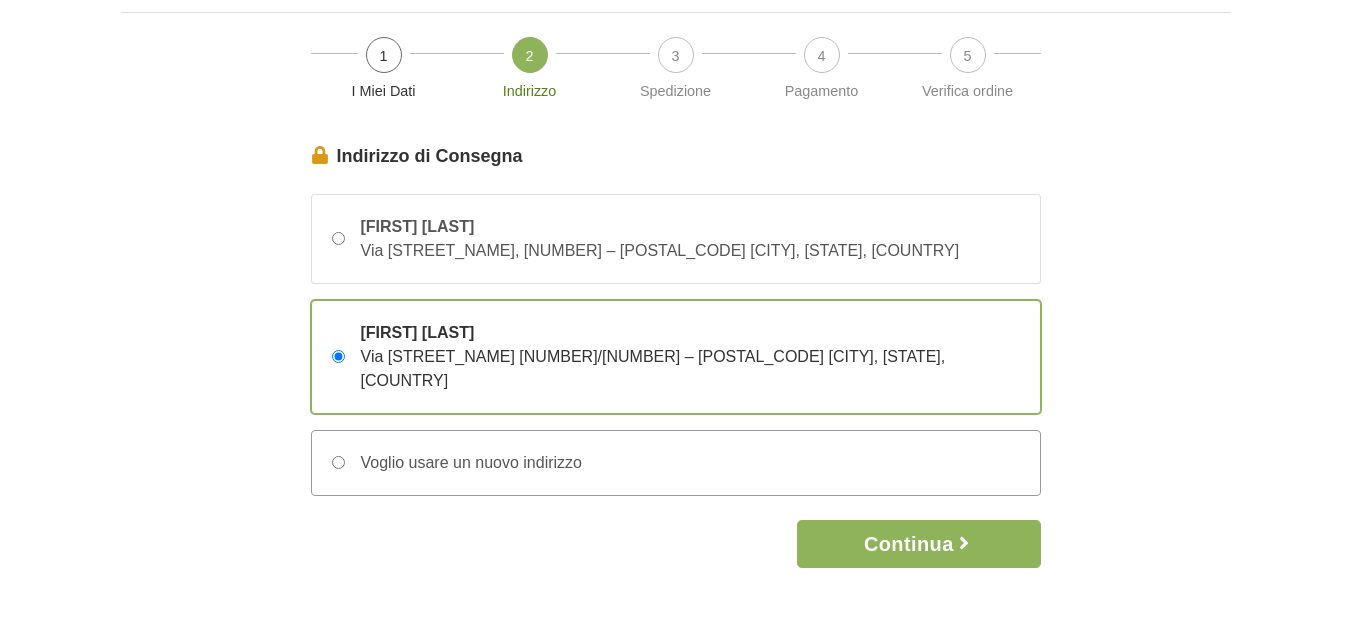 scroll, scrollTop: 100, scrollLeft: 0, axis: vertical 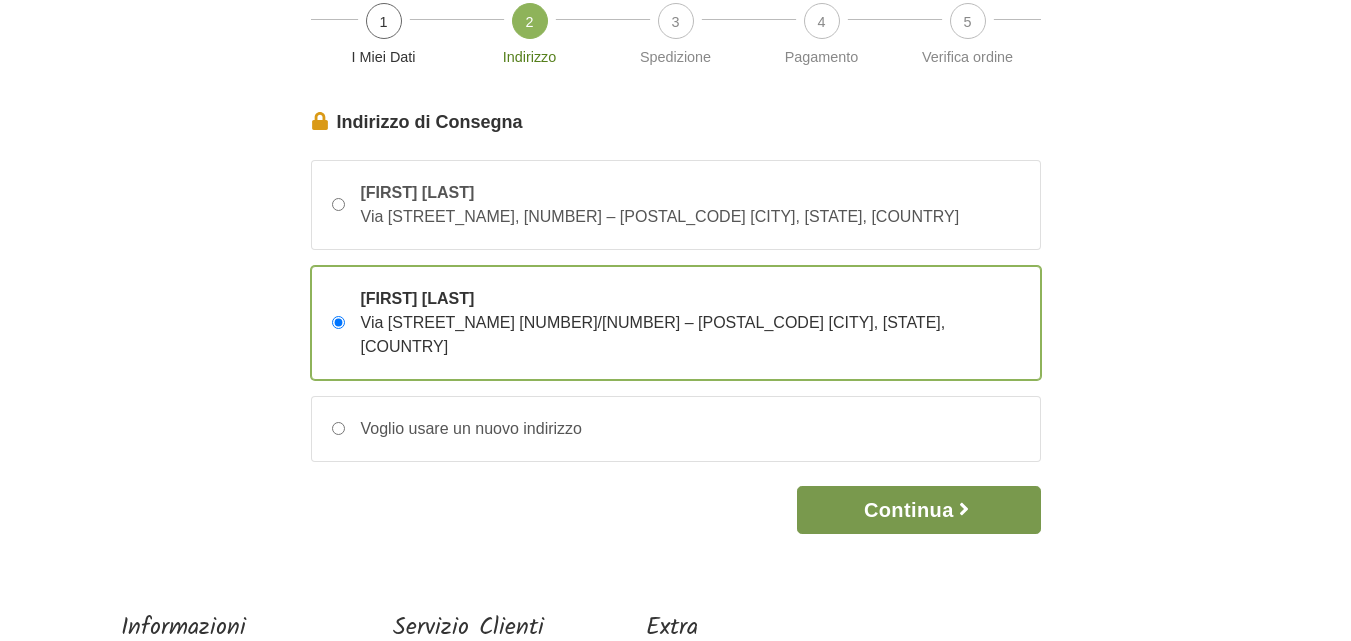 click on "Continua" at bounding box center (918, 510) 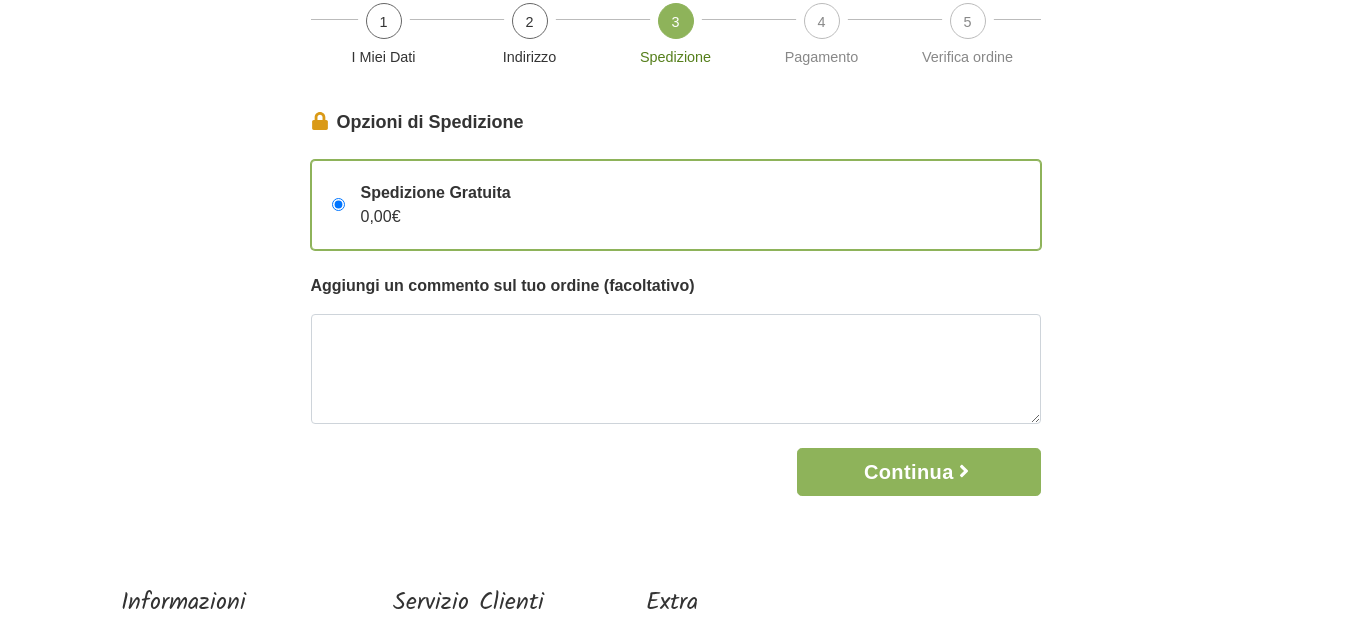 scroll, scrollTop: 0, scrollLeft: 0, axis: both 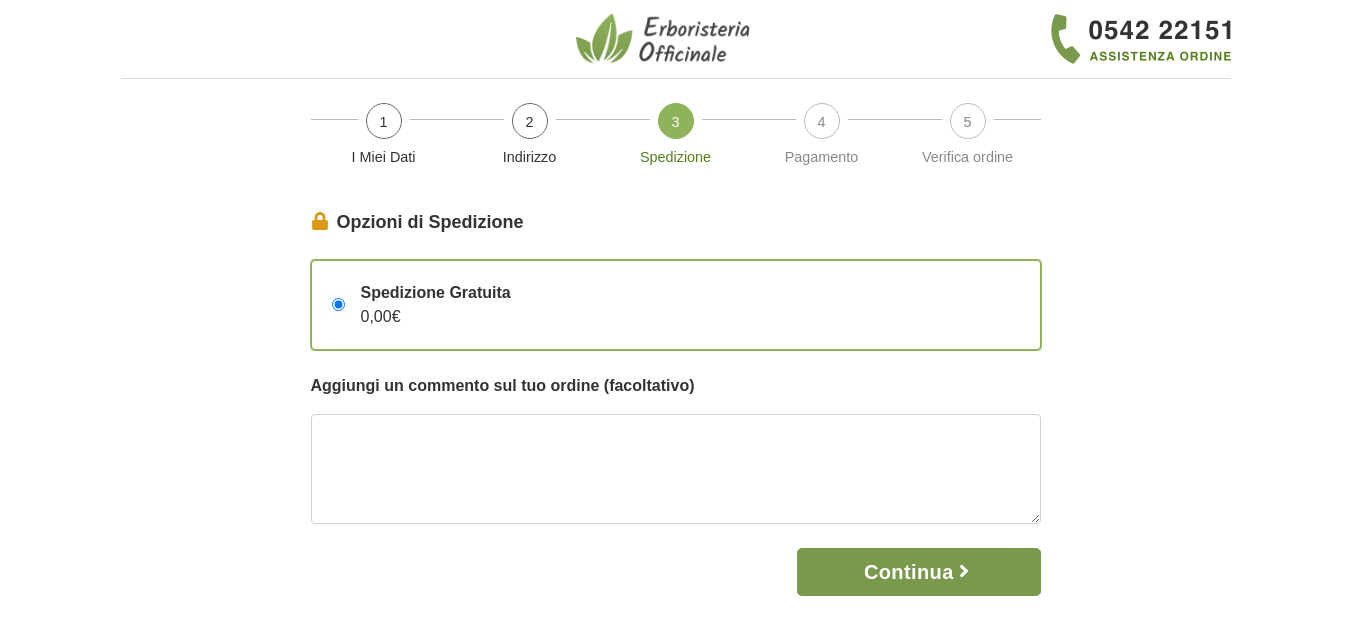 click on "Continua" at bounding box center [918, 572] 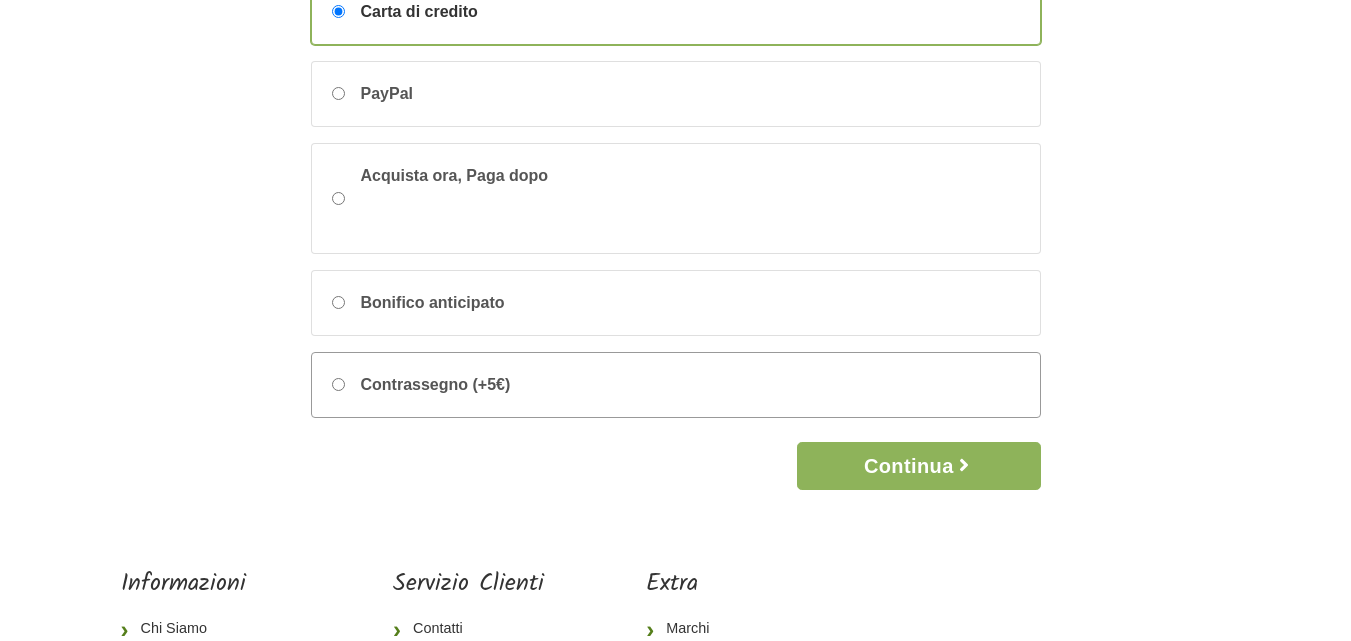 scroll, scrollTop: 300, scrollLeft: 0, axis: vertical 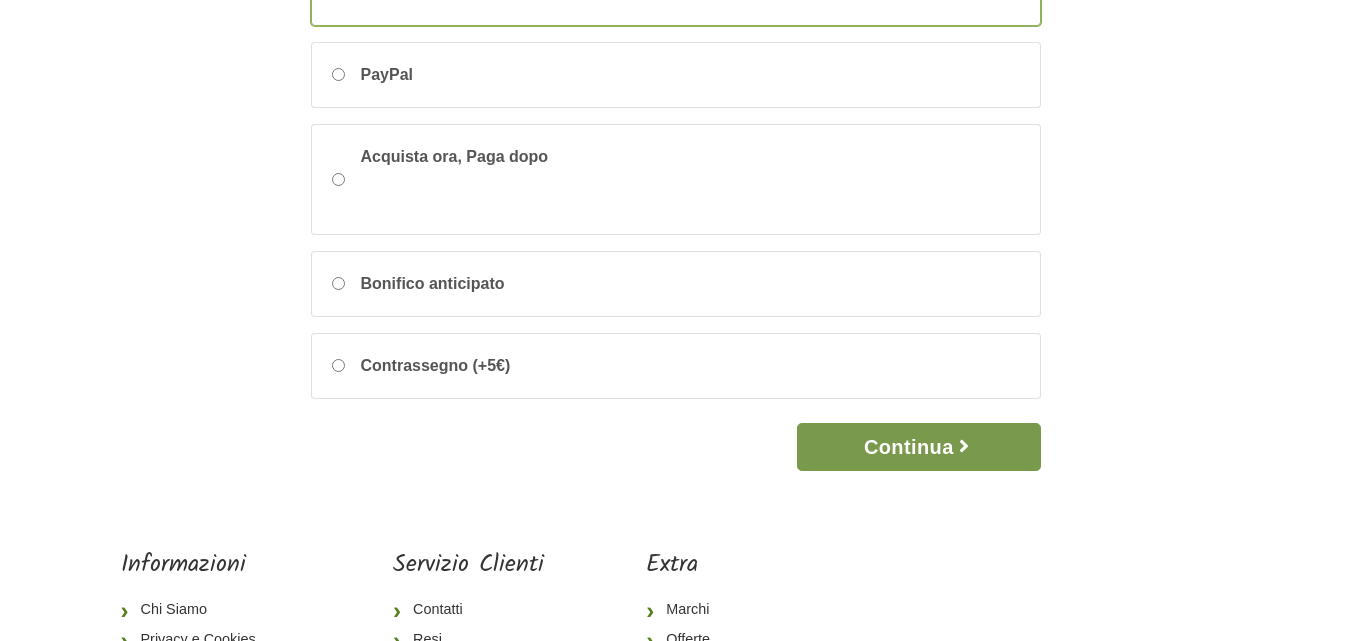 click on "Continua" at bounding box center (918, 447) 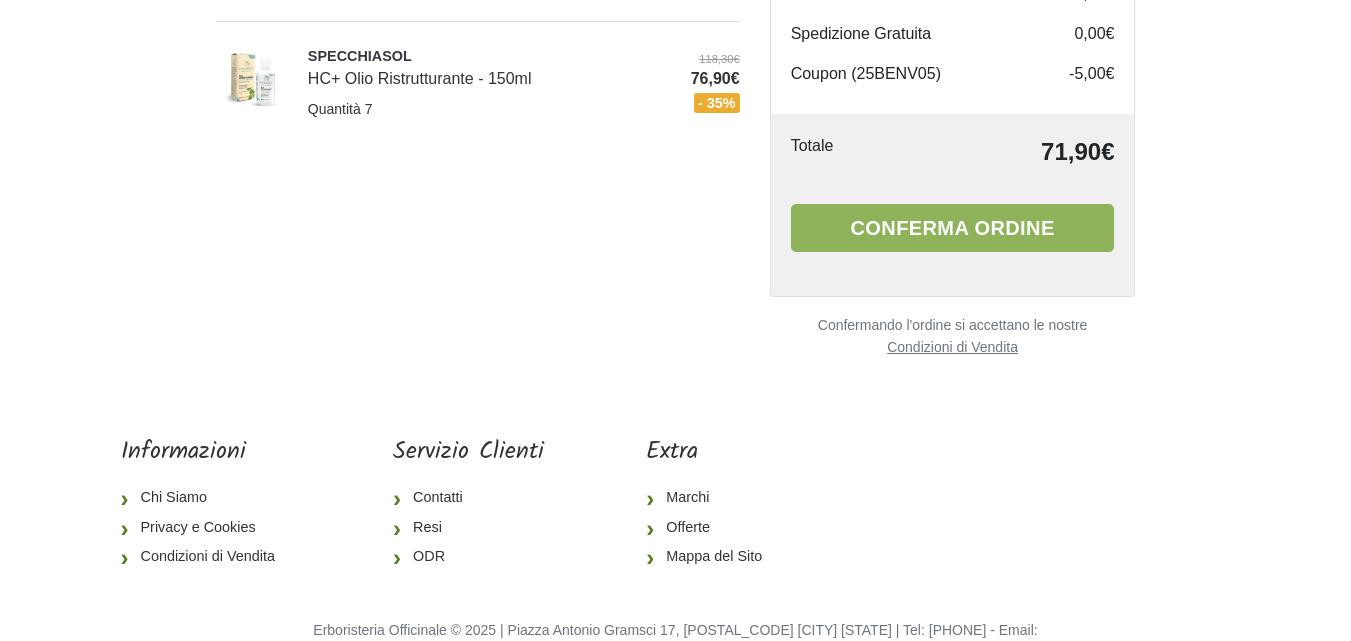 scroll, scrollTop: 0, scrollLeft: 0, axis: both 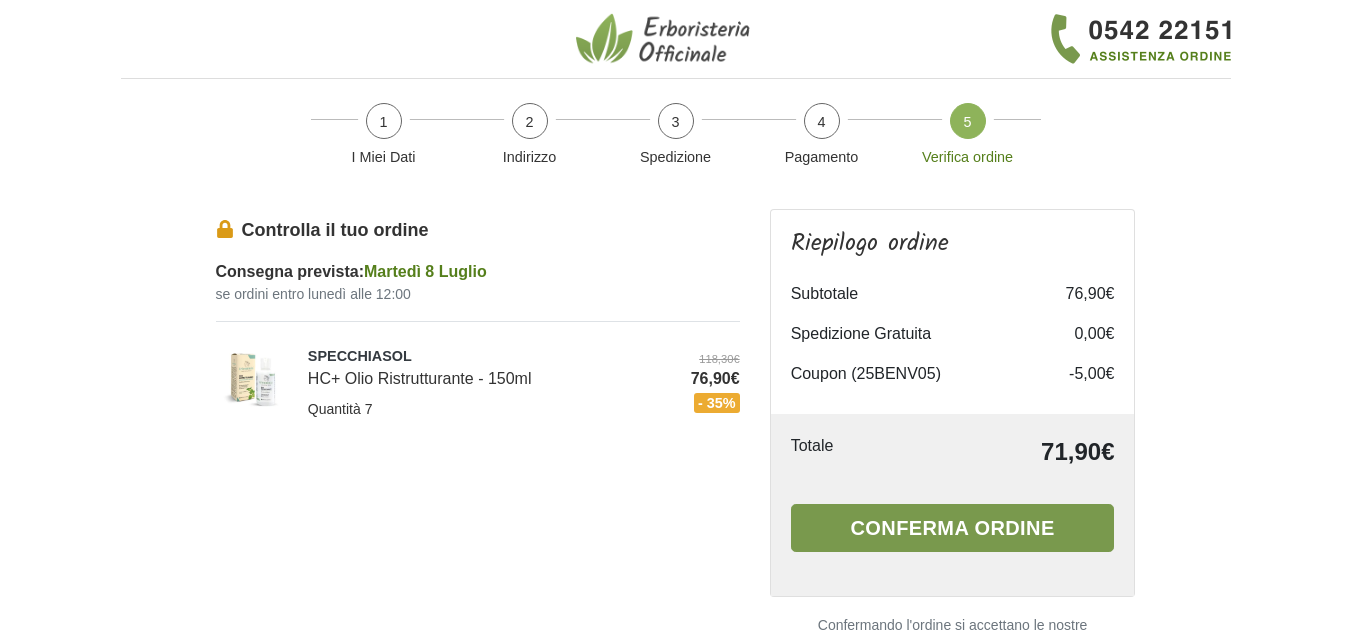 click on "Conferma ordine" at bounding box center (953, 528) 